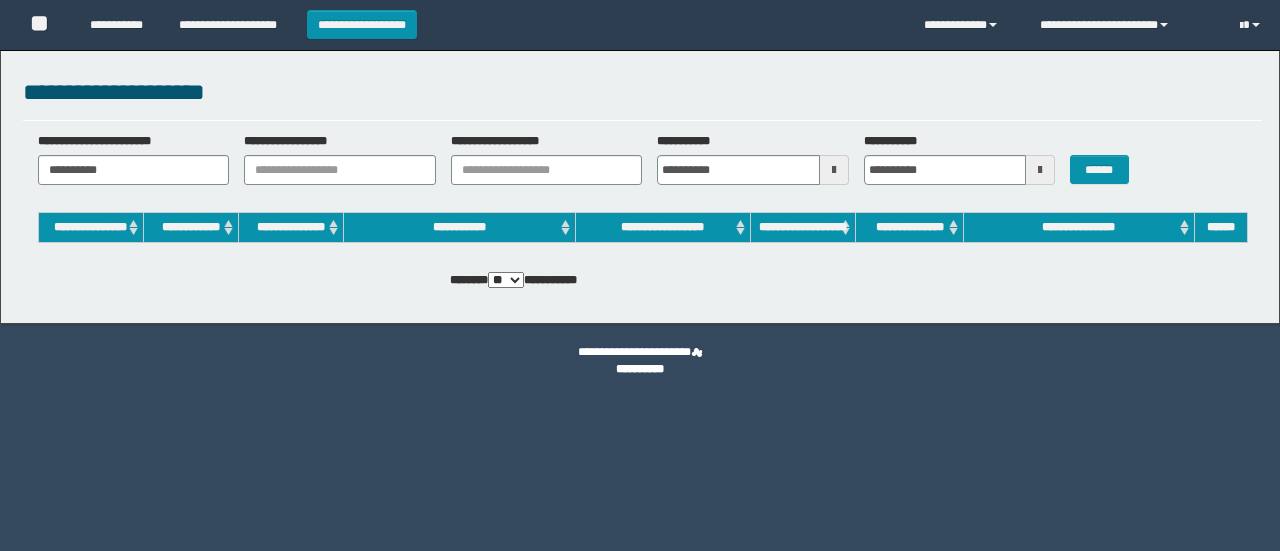 scroll, scrollTop: 0, scrollLeft: 0, axis: both 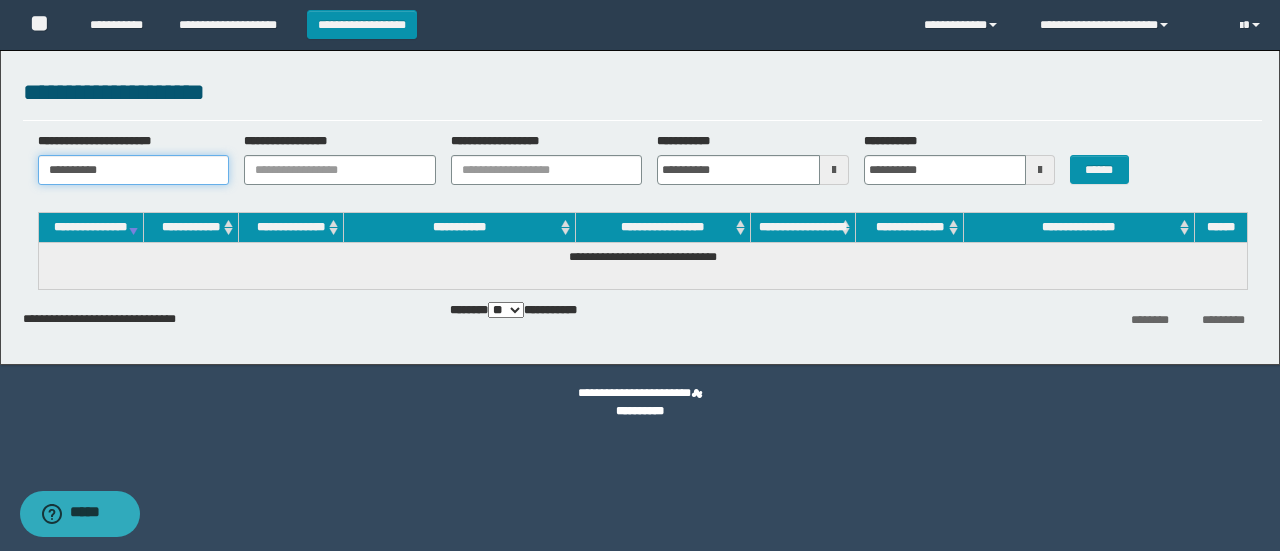 click on "**********" at bounding box center [134, 170] 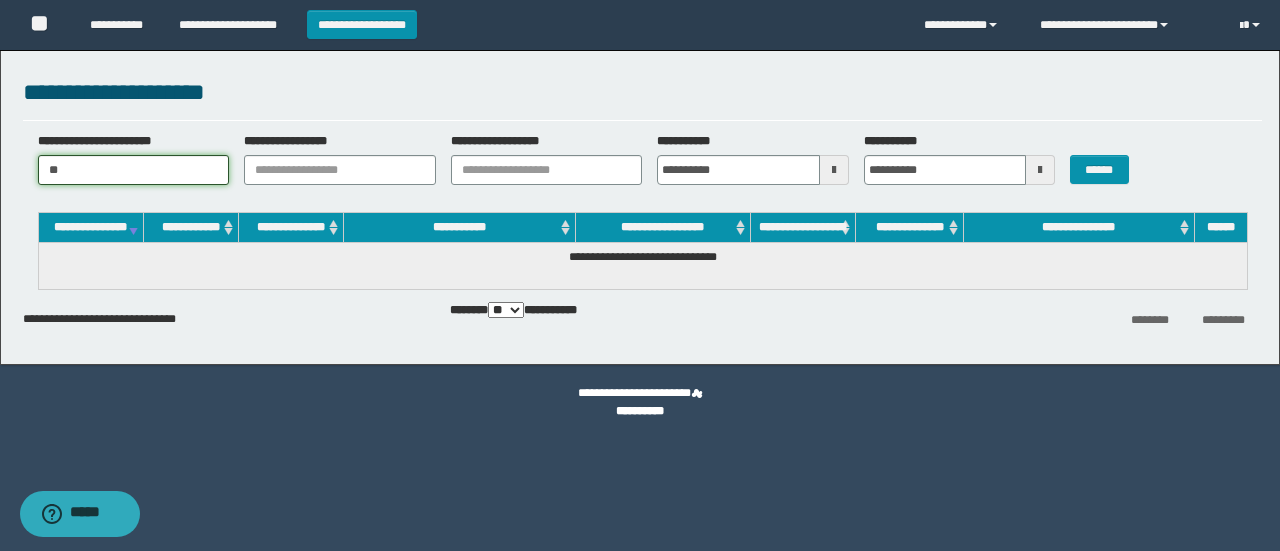 type on "*" 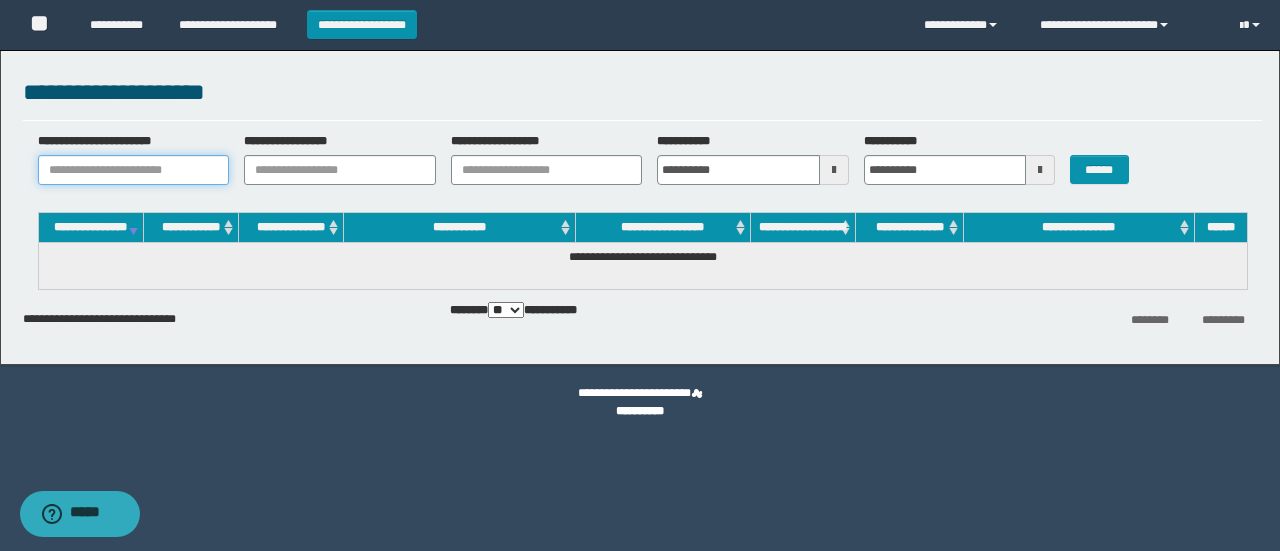 paste on "*******" 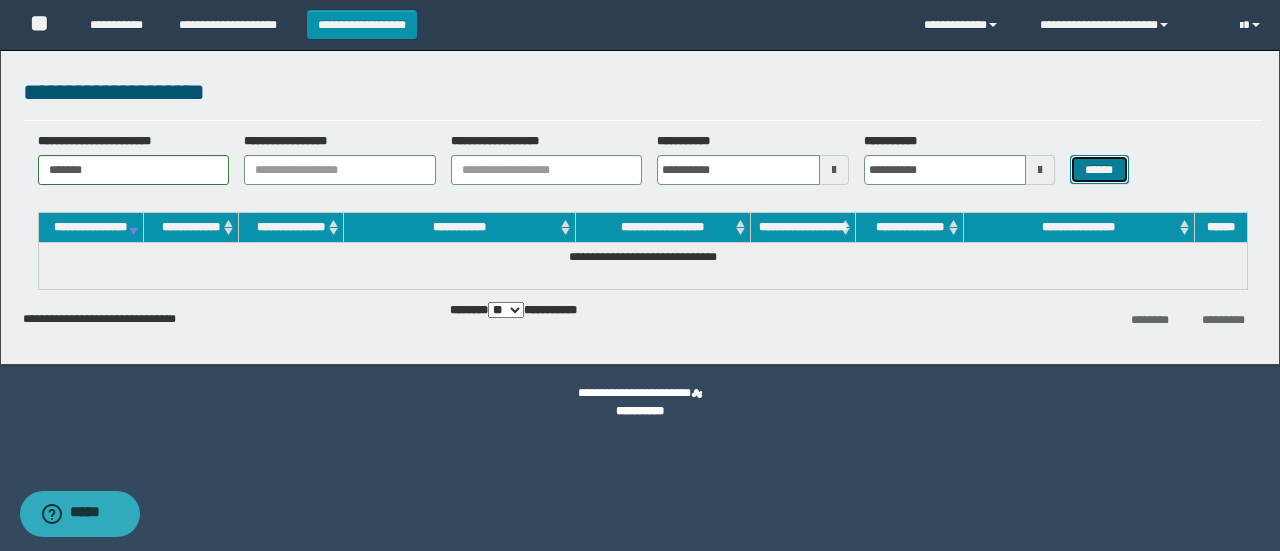 click on "******" at bounding box center (1099, 169) 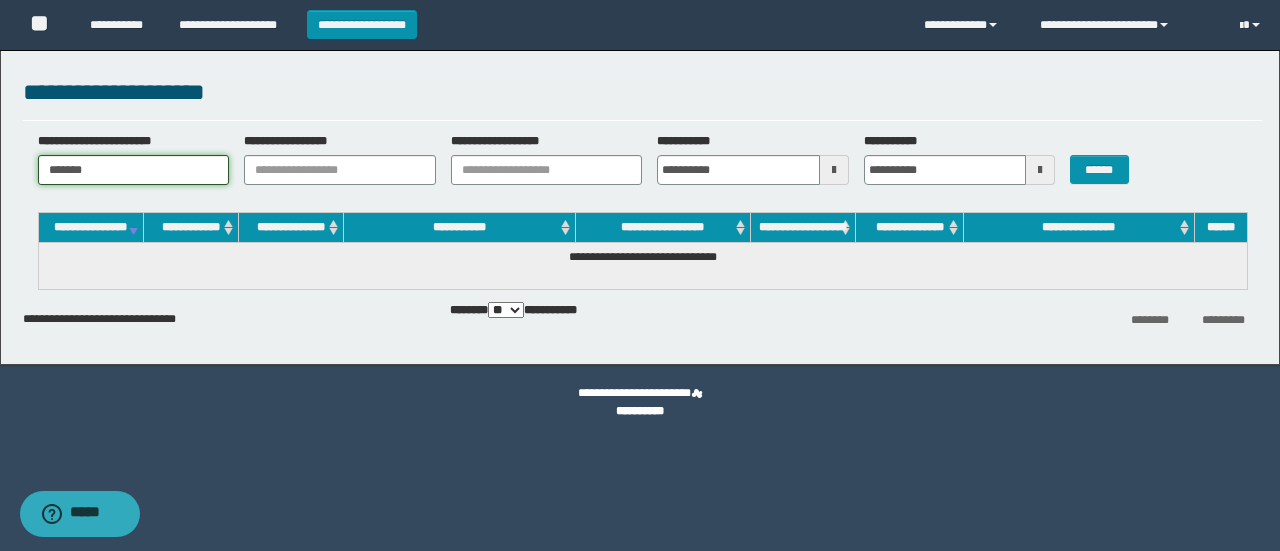 click on "*******" at bounding box center (134, 170) 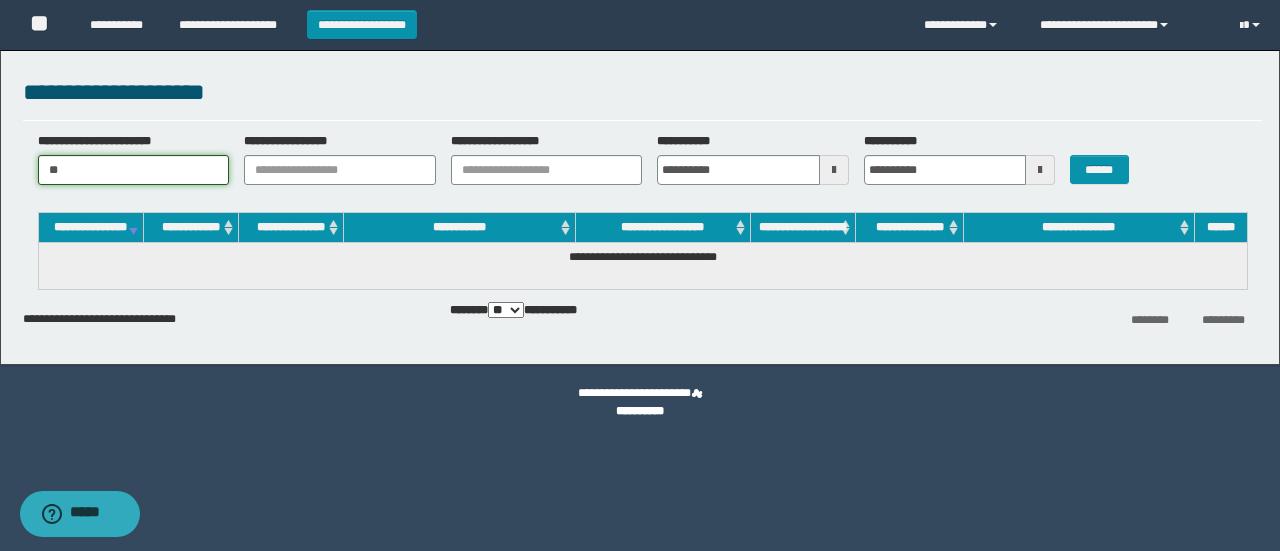type on "*" 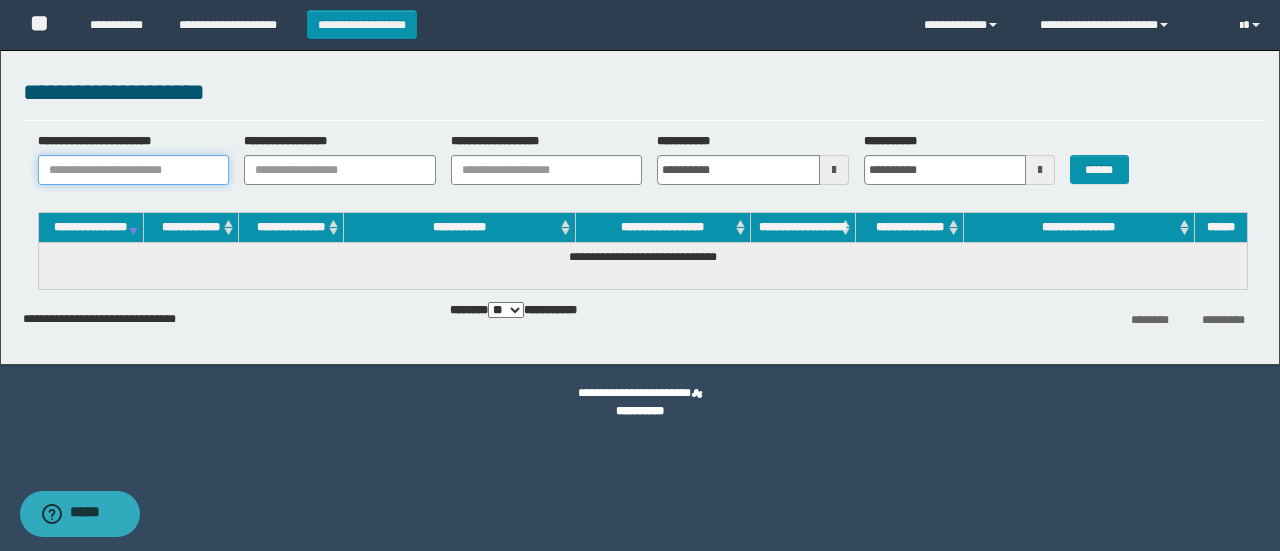 paste on "********" 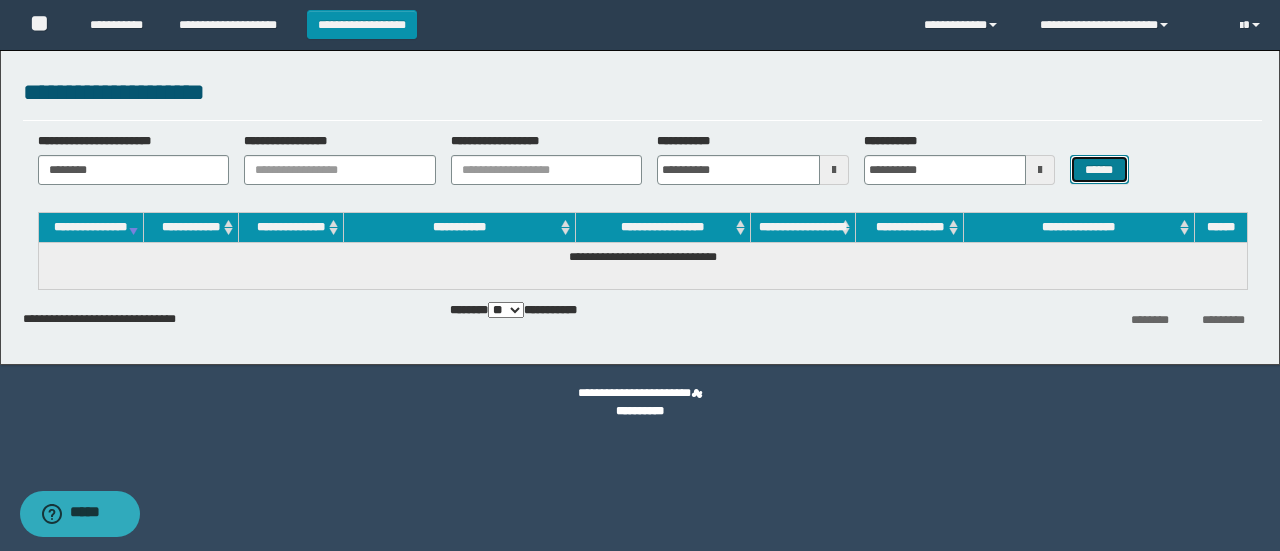 click on "******" at bounding box center (1099, 169) 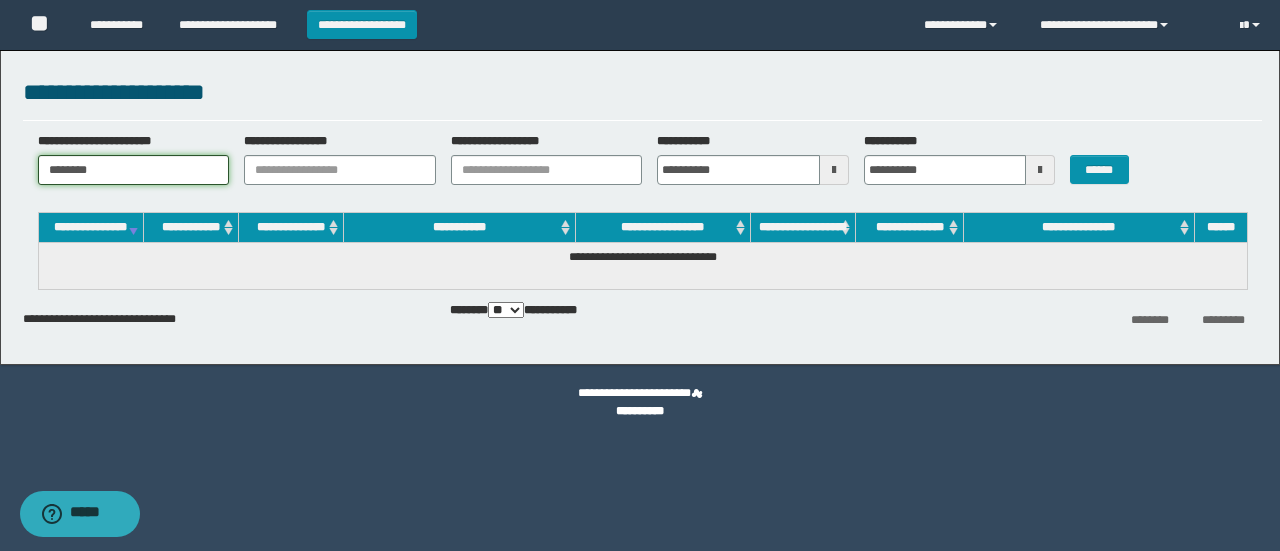 click on "********" at bounding box center [134, 170] 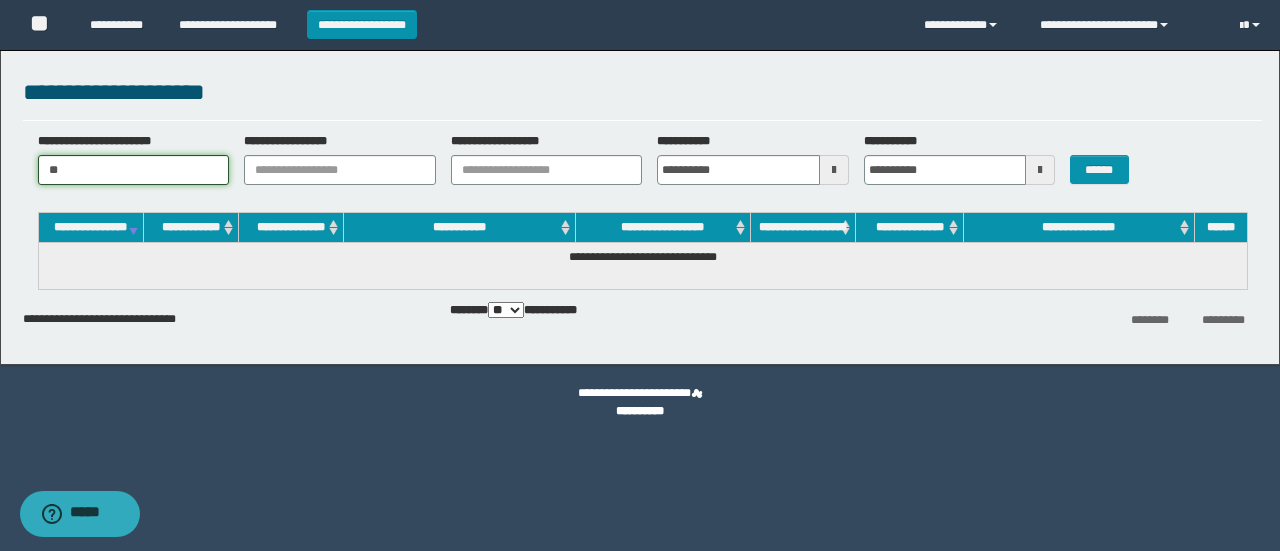 type on "*" 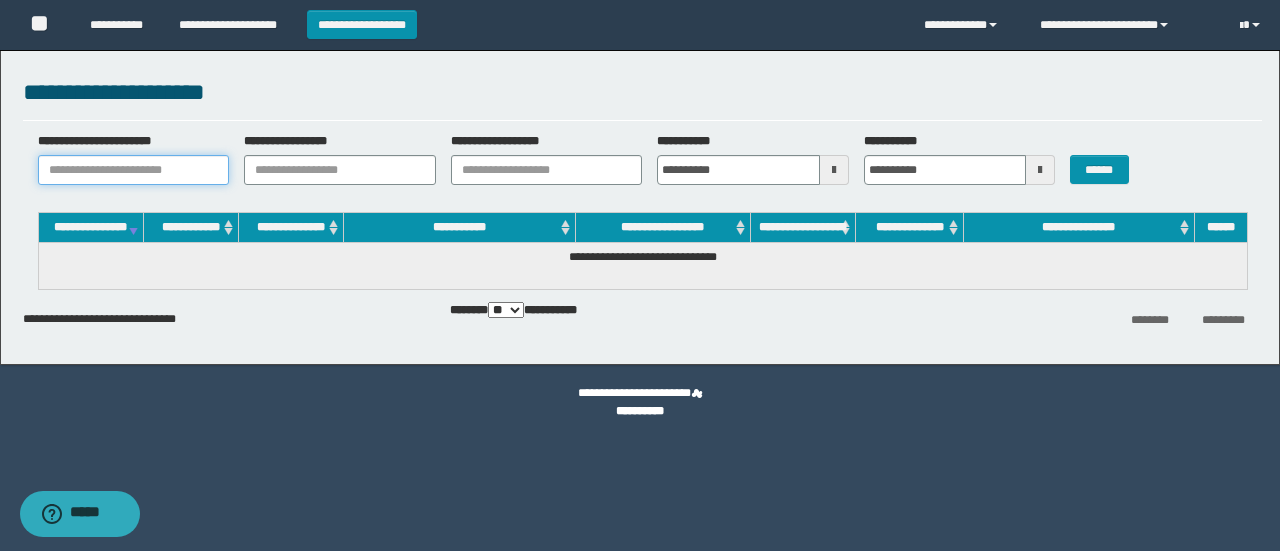 paste on "**********" 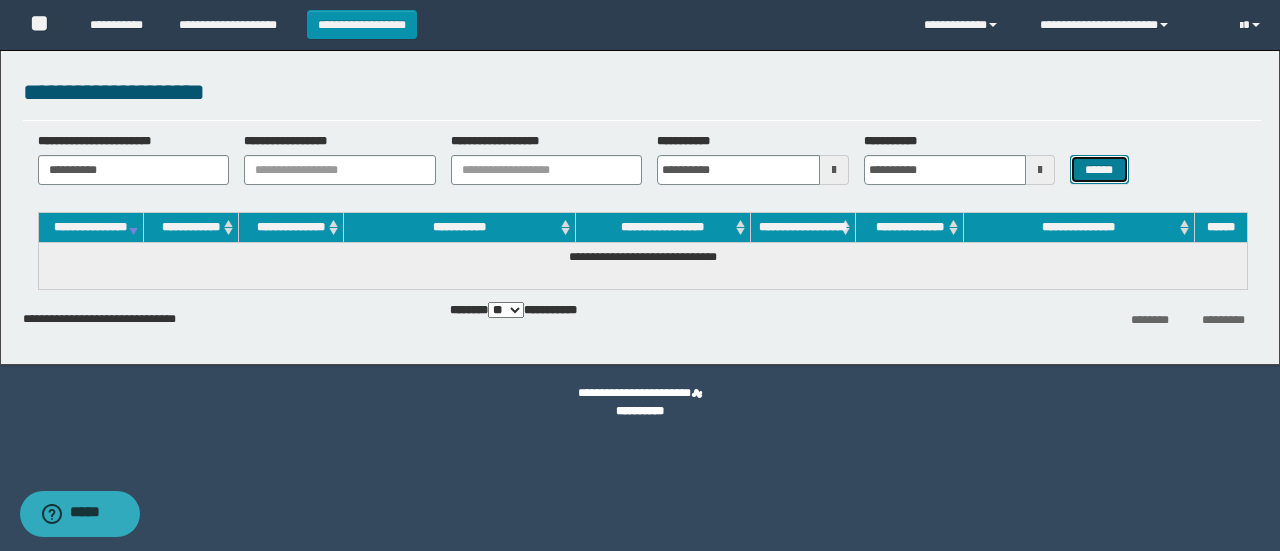 click on "******" at bounding box center [1099, 169] 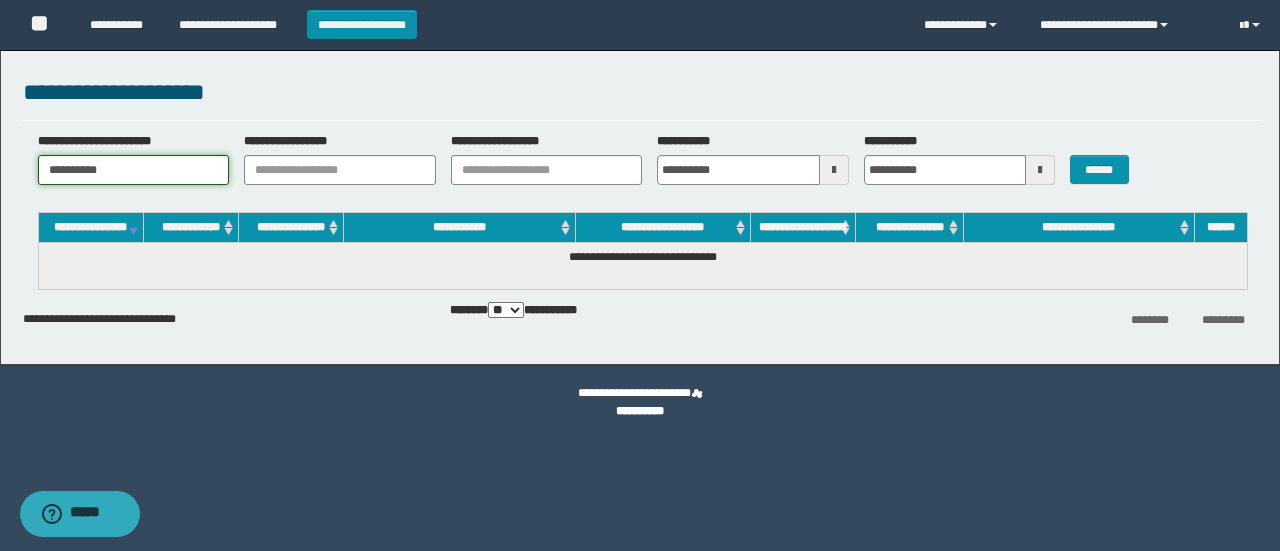 click on "**********" at bounding box center [134, 170] 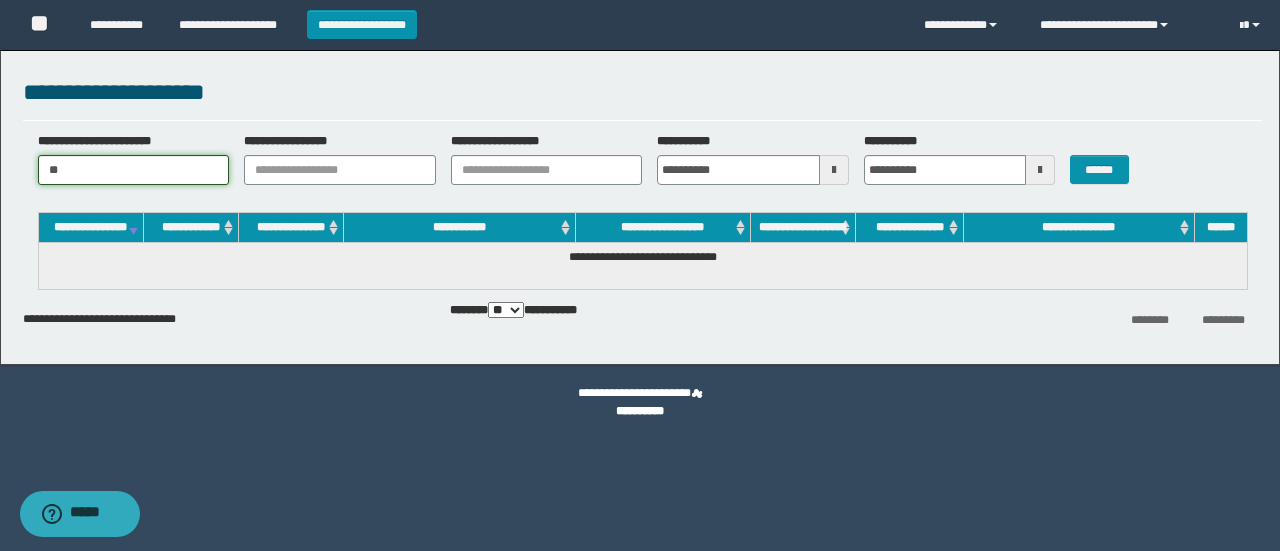 type on "*" 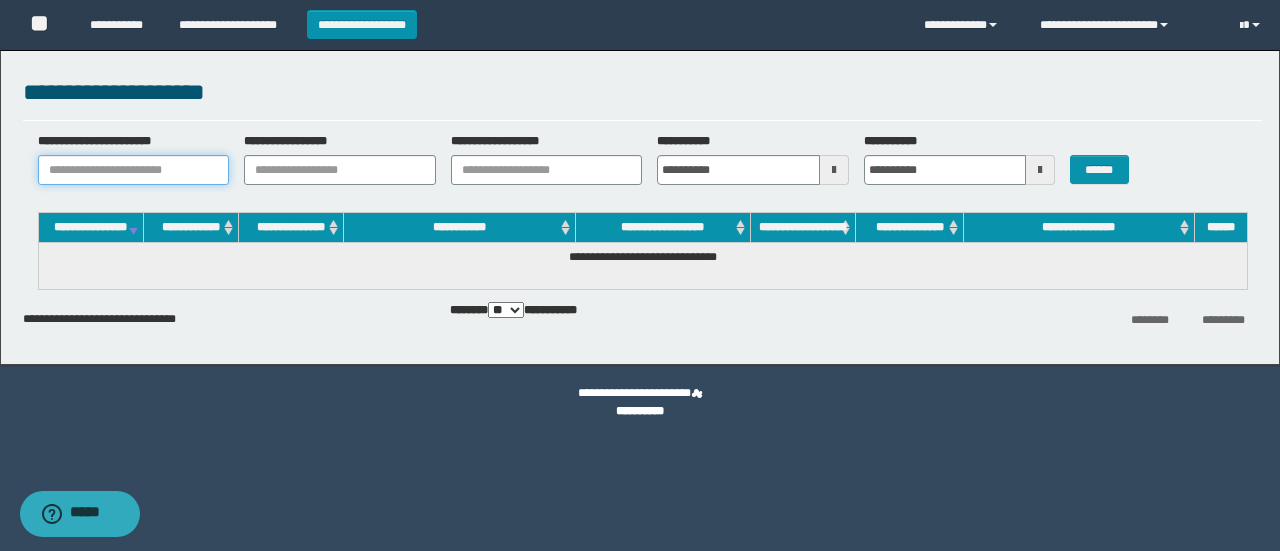 paste on "**********" 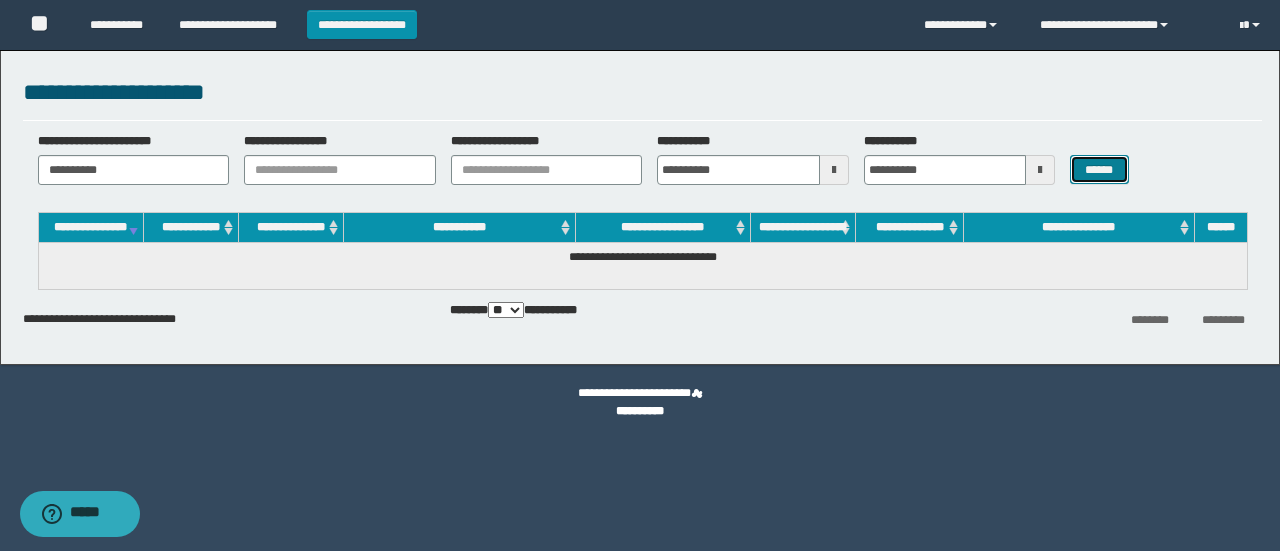 click on "******" at bounding box center (1099, 169) 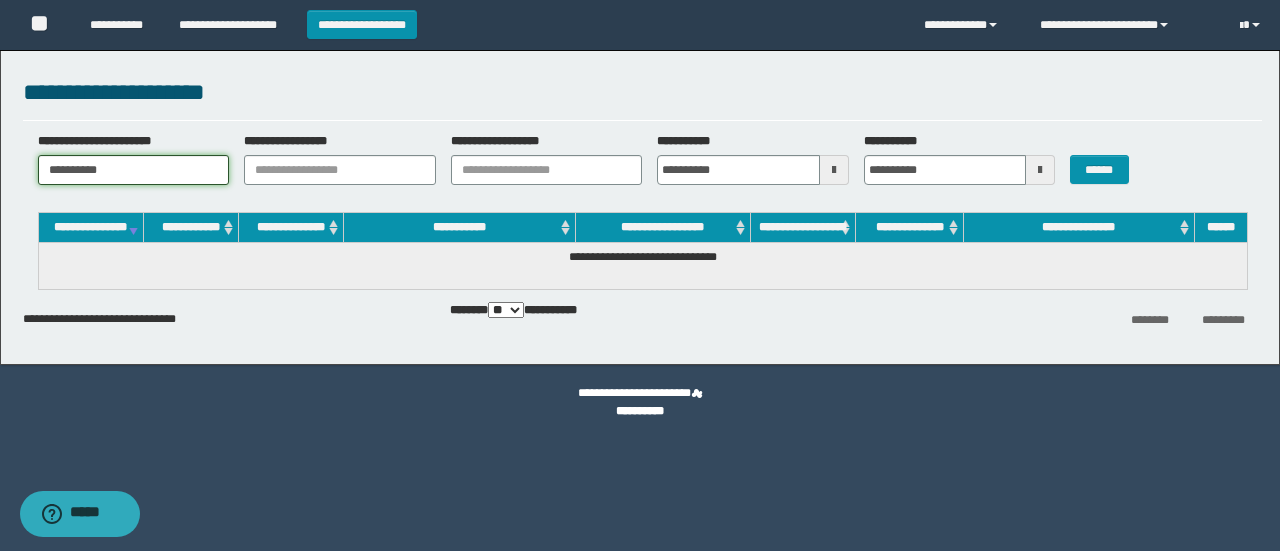 click on "**********" at bounding box center [134, 170] 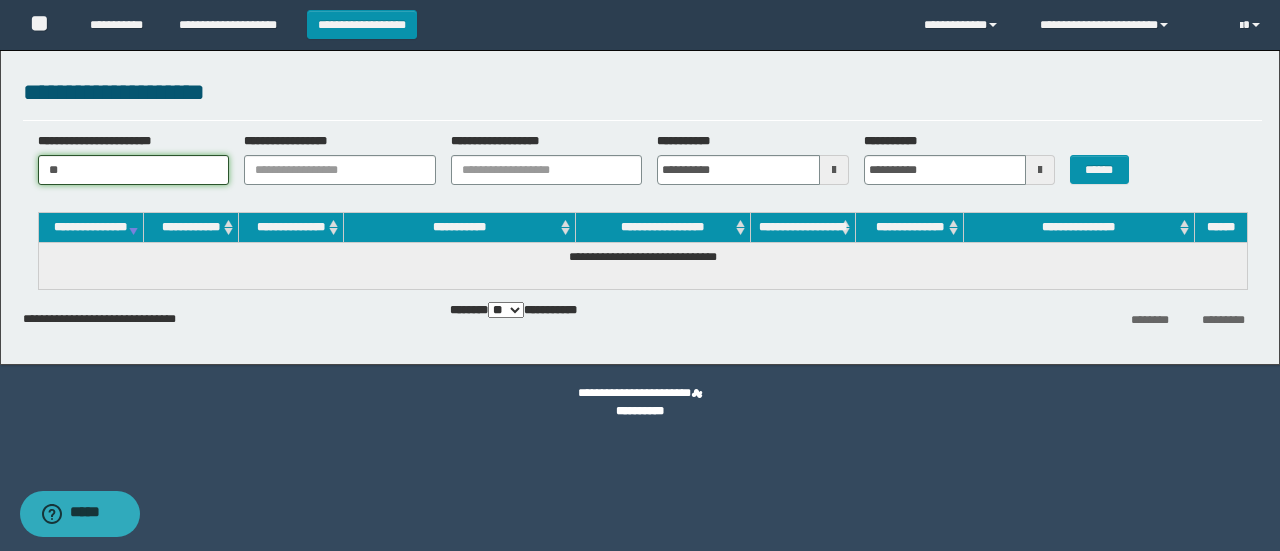 type on "*" 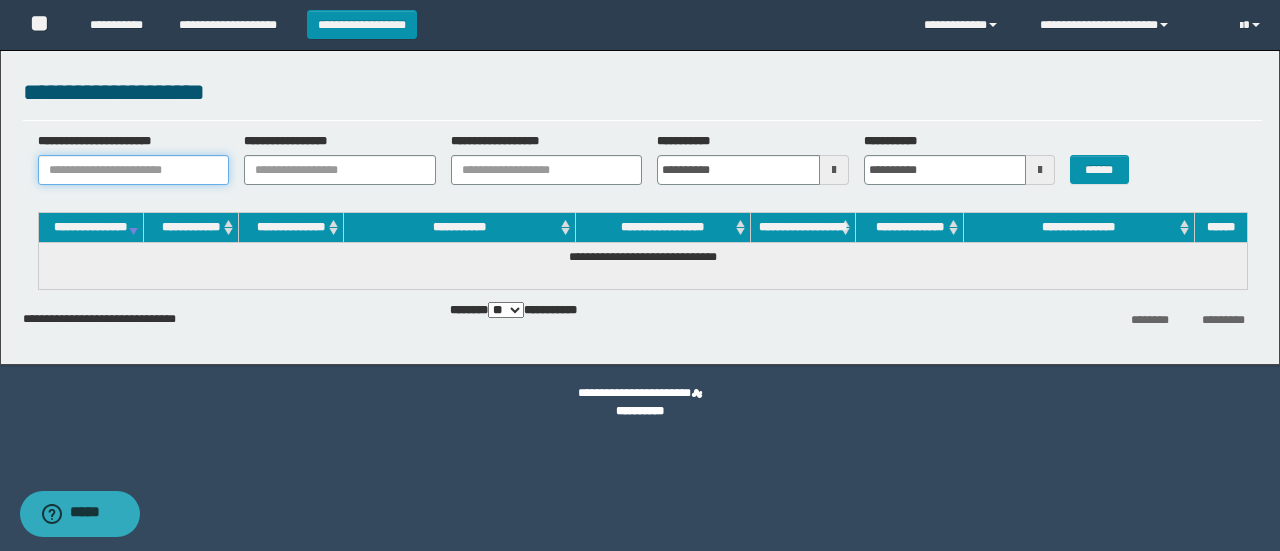 paste on "**********" 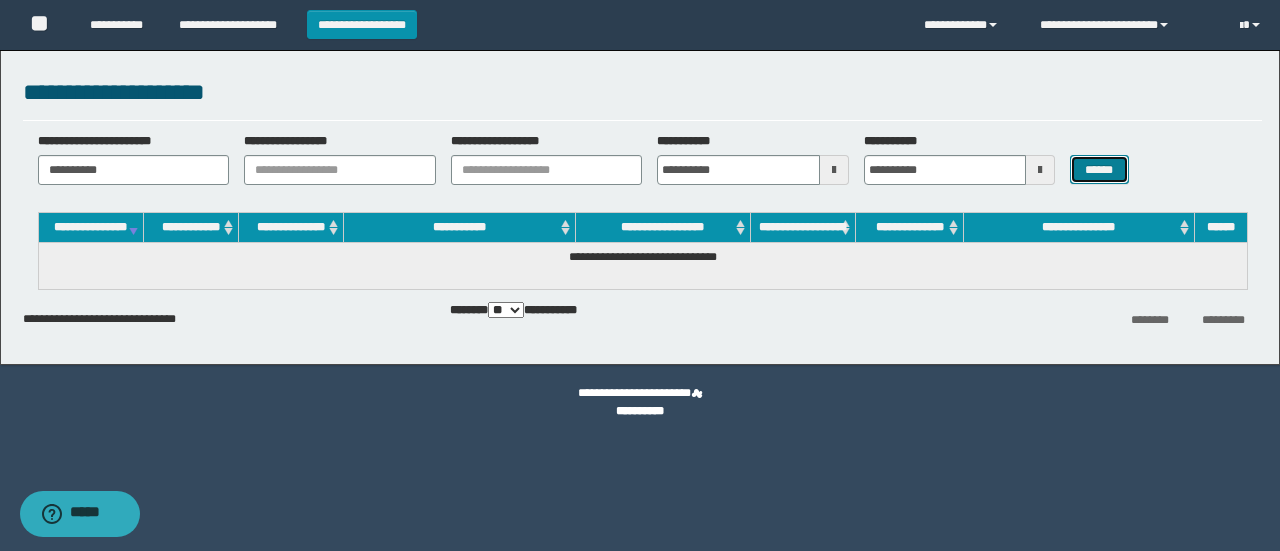 click on "******" at bounding box center [1099, 169] 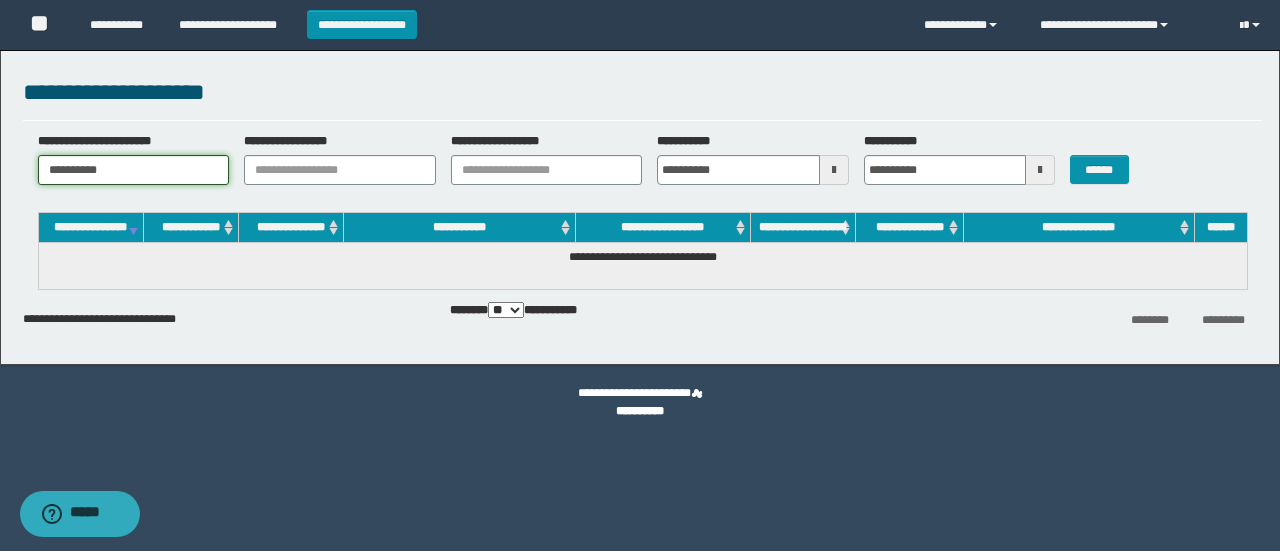 click on "**********" at bounding box center (134, 170) 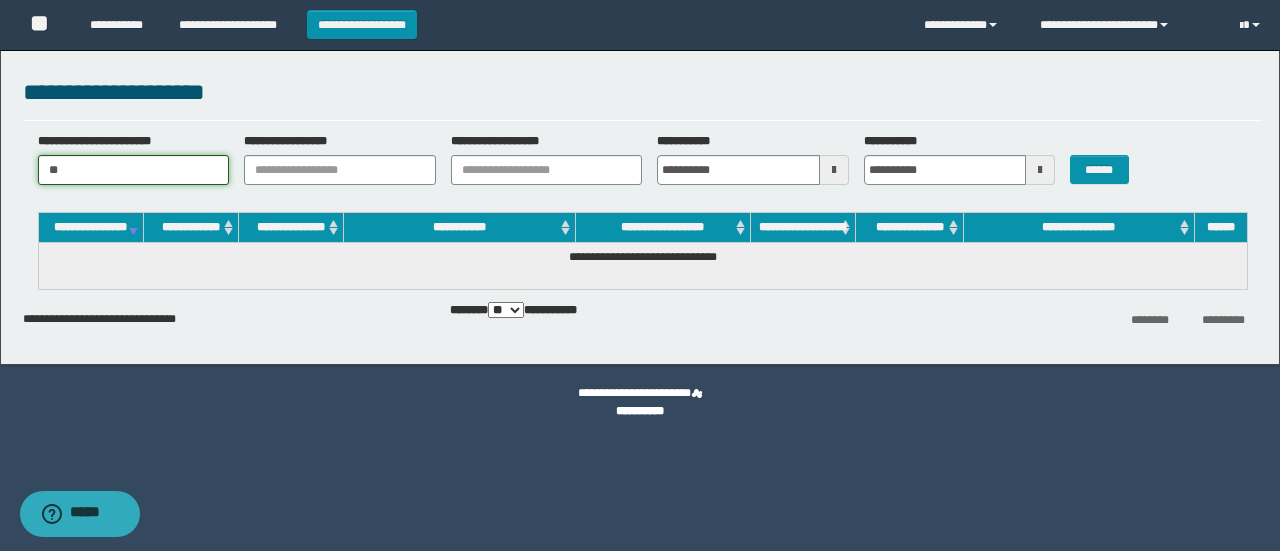 type on "*" 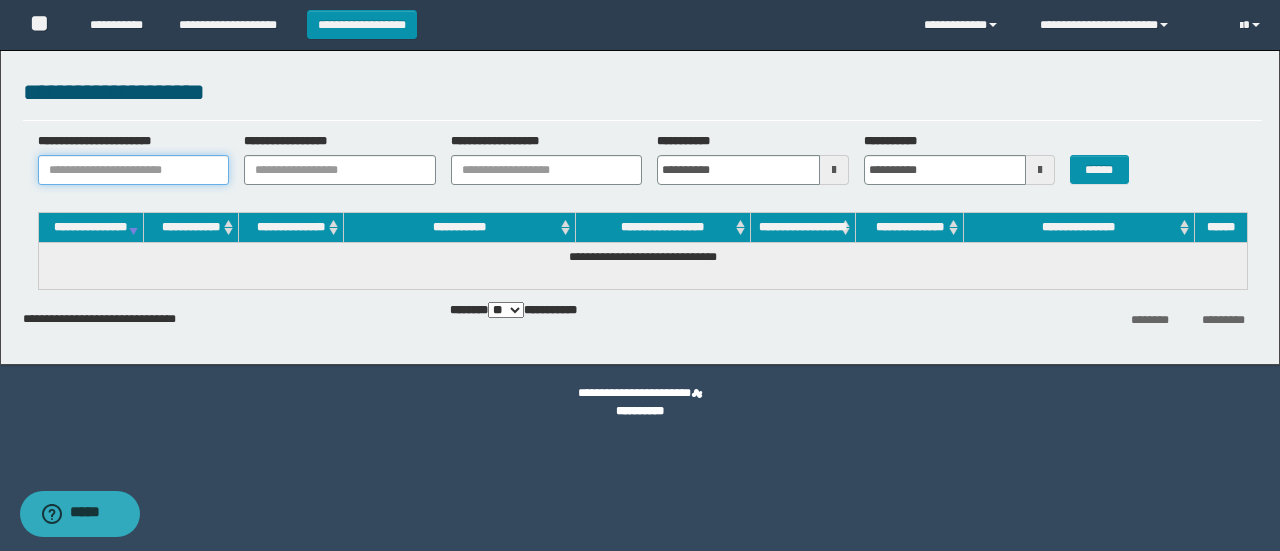 paste on "********" 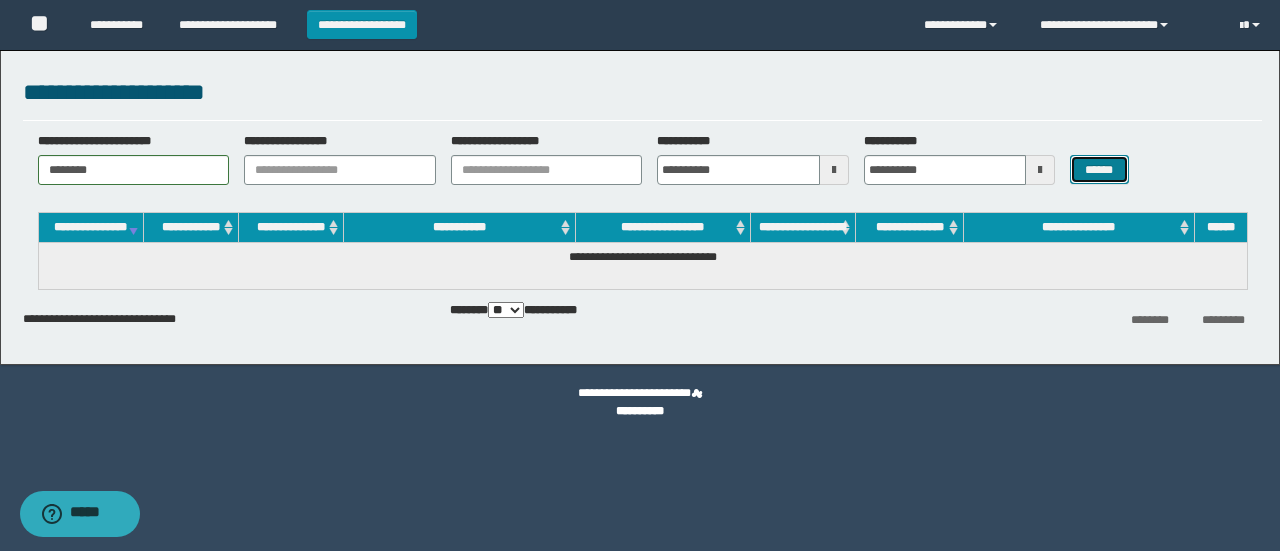 click on "******" at bounding box center (1099, 169) 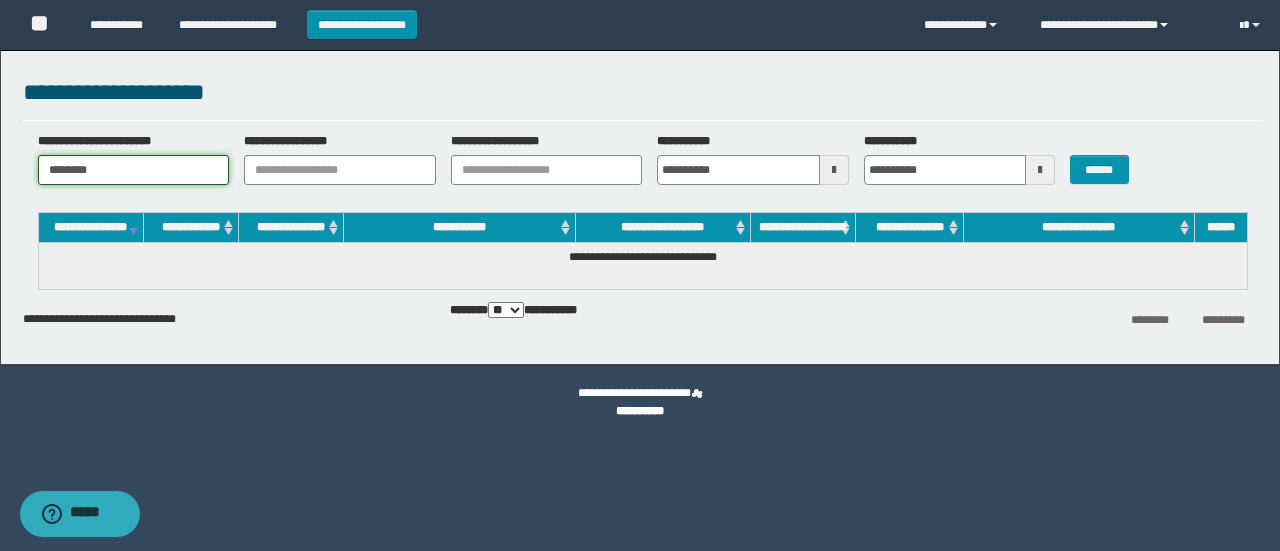 click on "********" at bounding box center (134, 170) 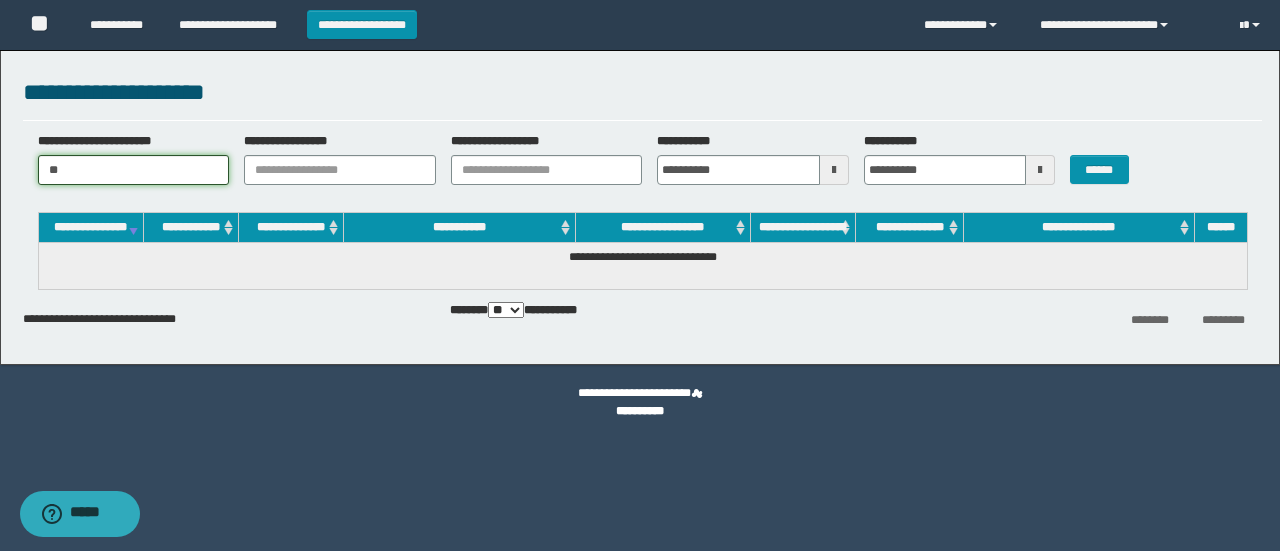 type on "*" 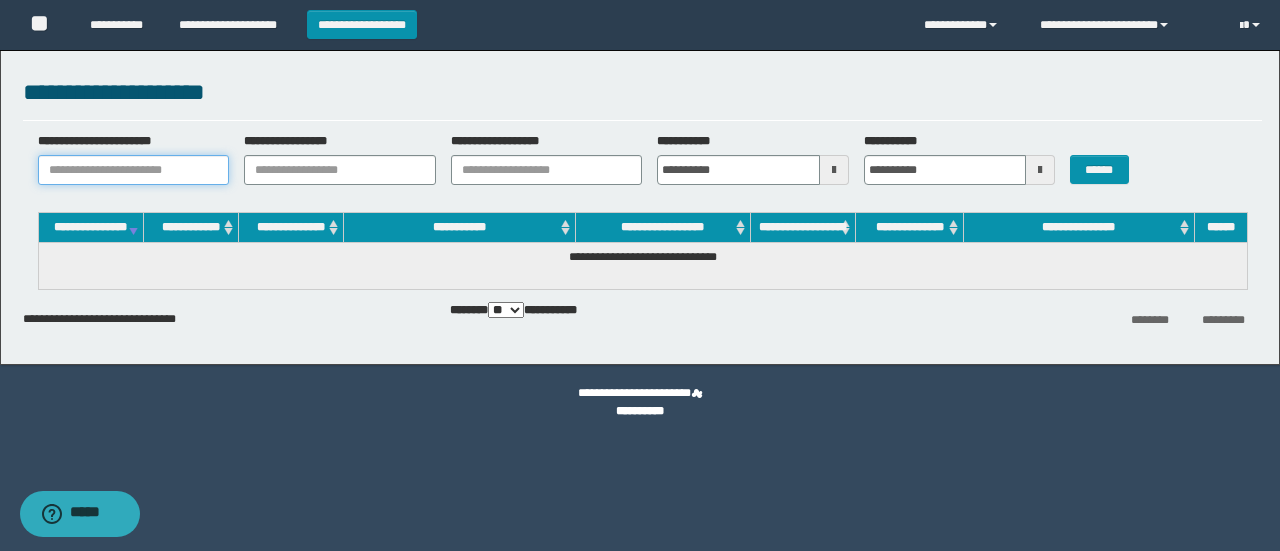 paste on "********" 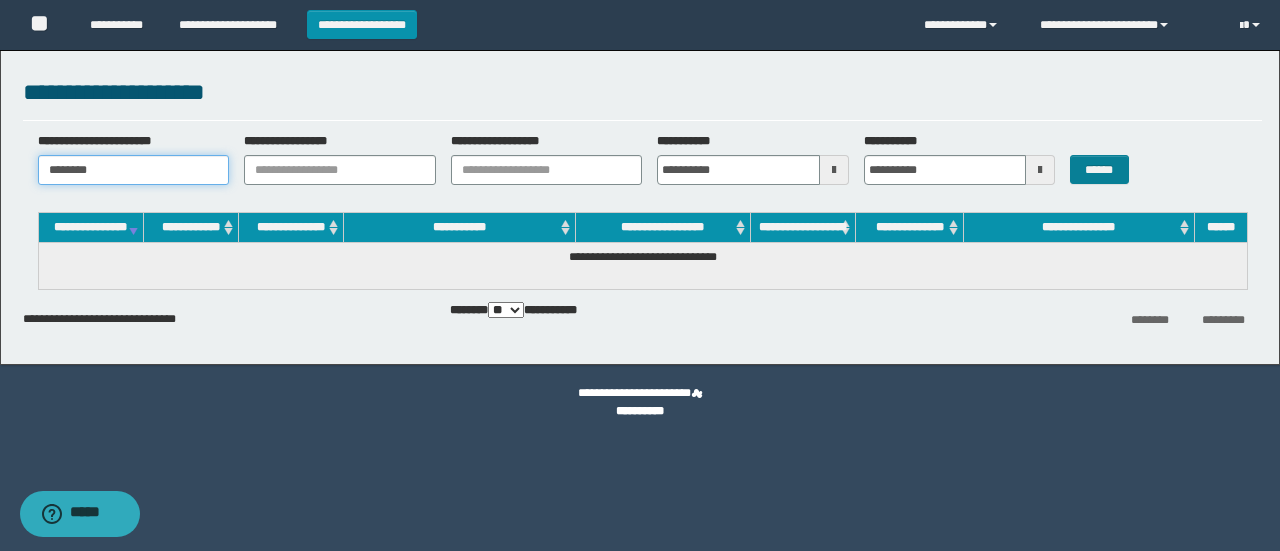 type on "********" 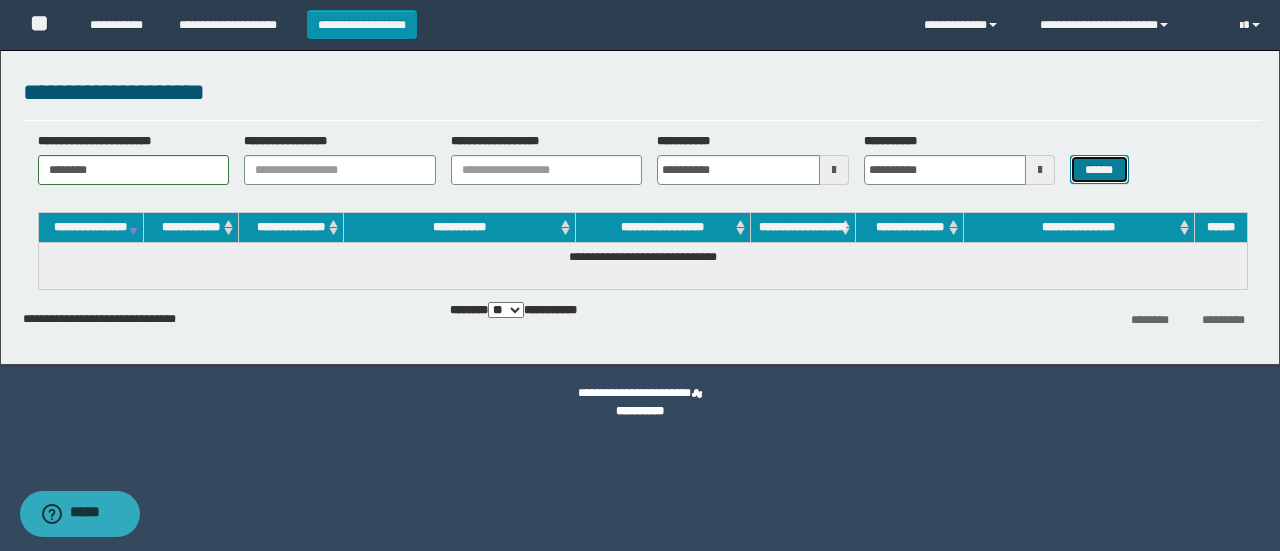 click on "******" at bounding box center (1099, 169) 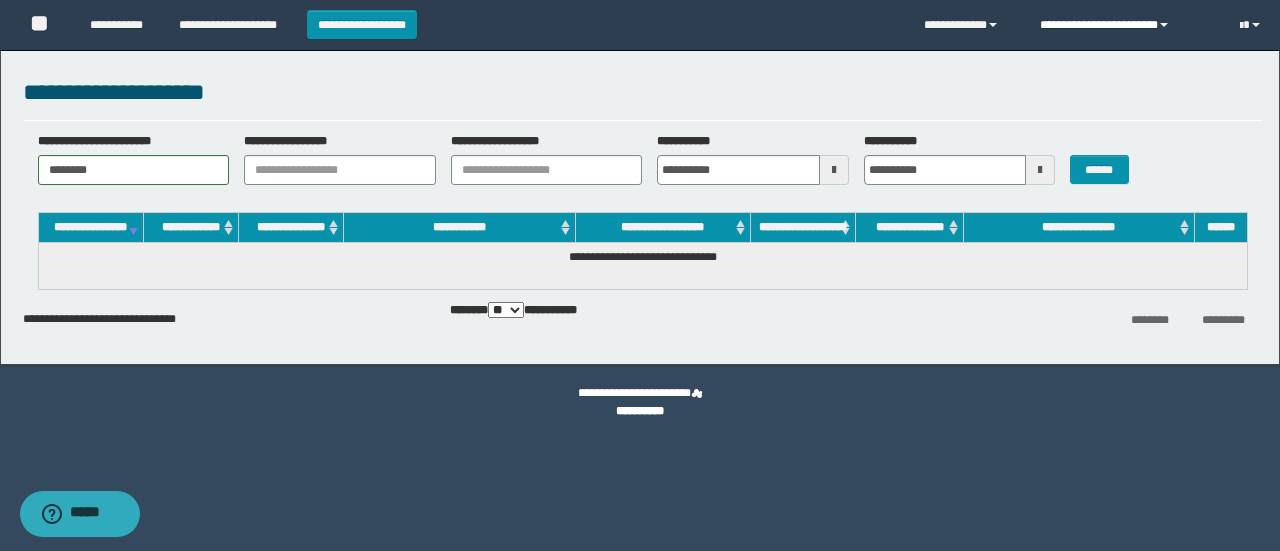 click at bounding box center [1164, 25] 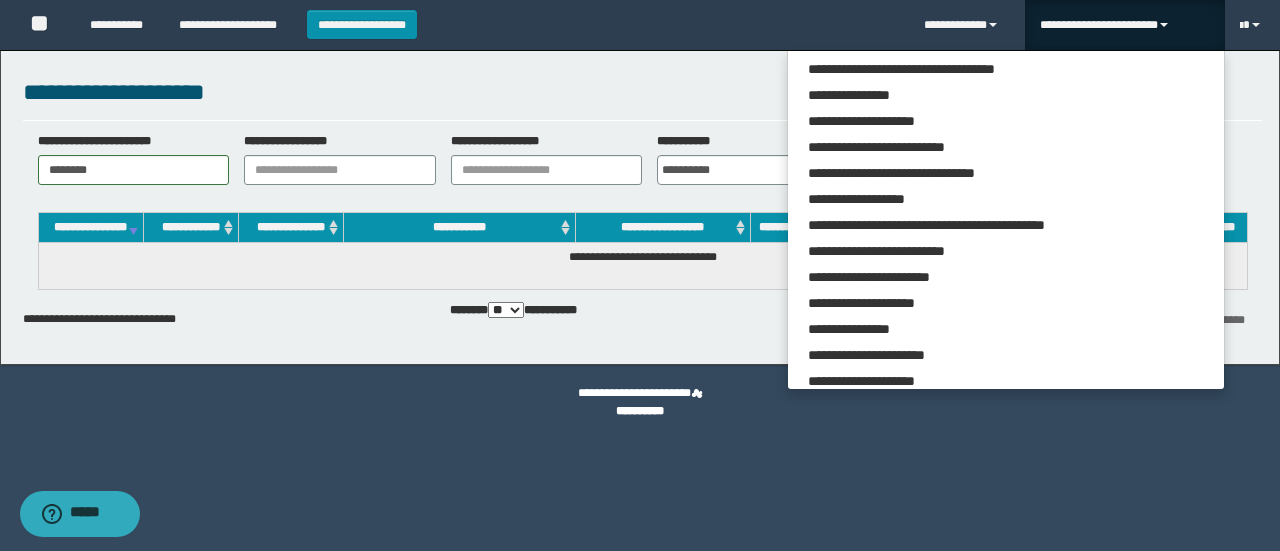 scroll, scrollTop: 113, scrollLeft: 0, axis: vertical 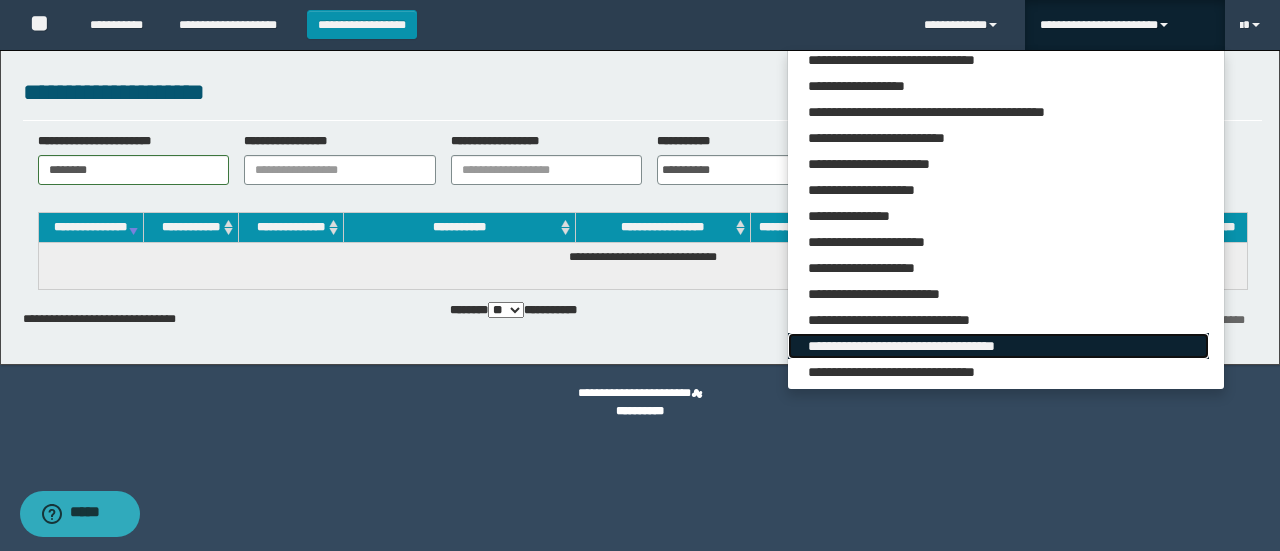 click on "**********" at bounding box center (998, 346) 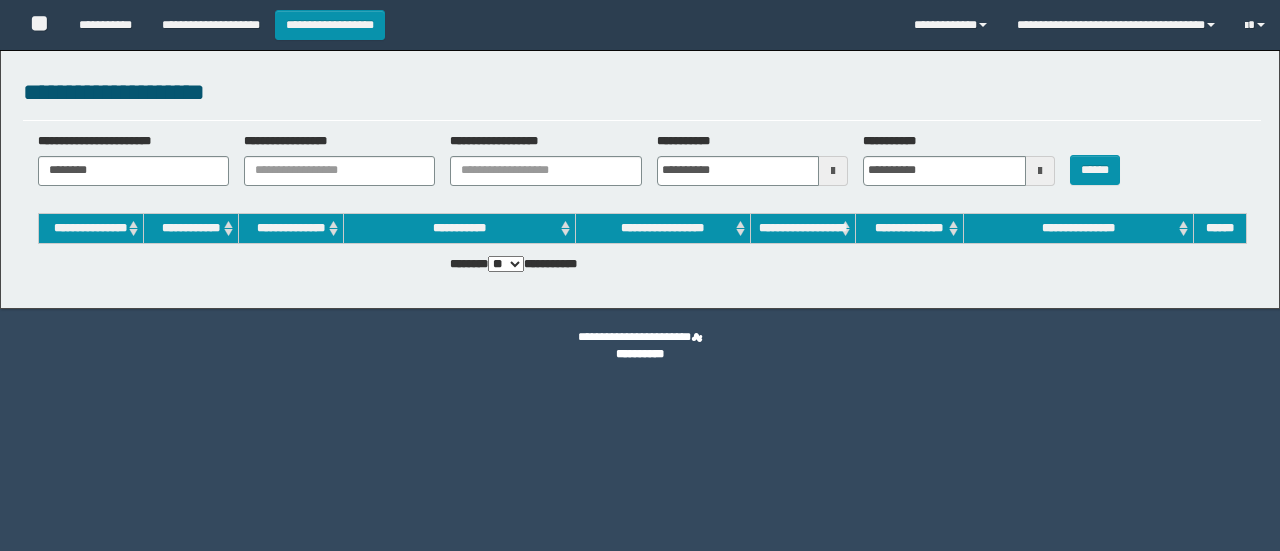 scroll, scrollTop: 0, scrollLeft: 0, axis: both 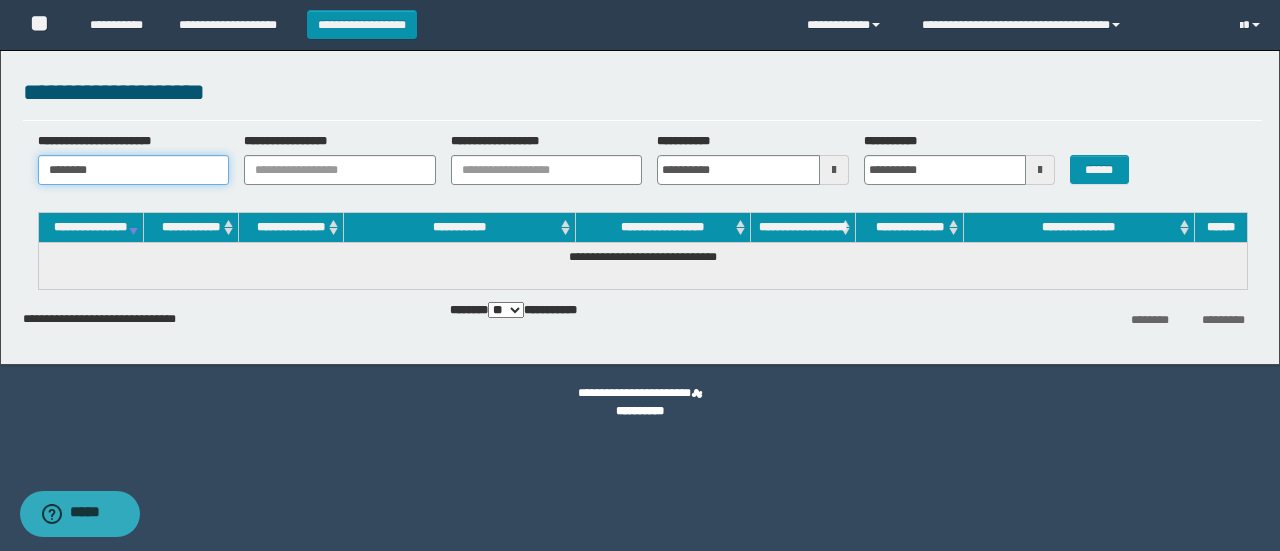 click on "********" at bounding box center [134, 170] 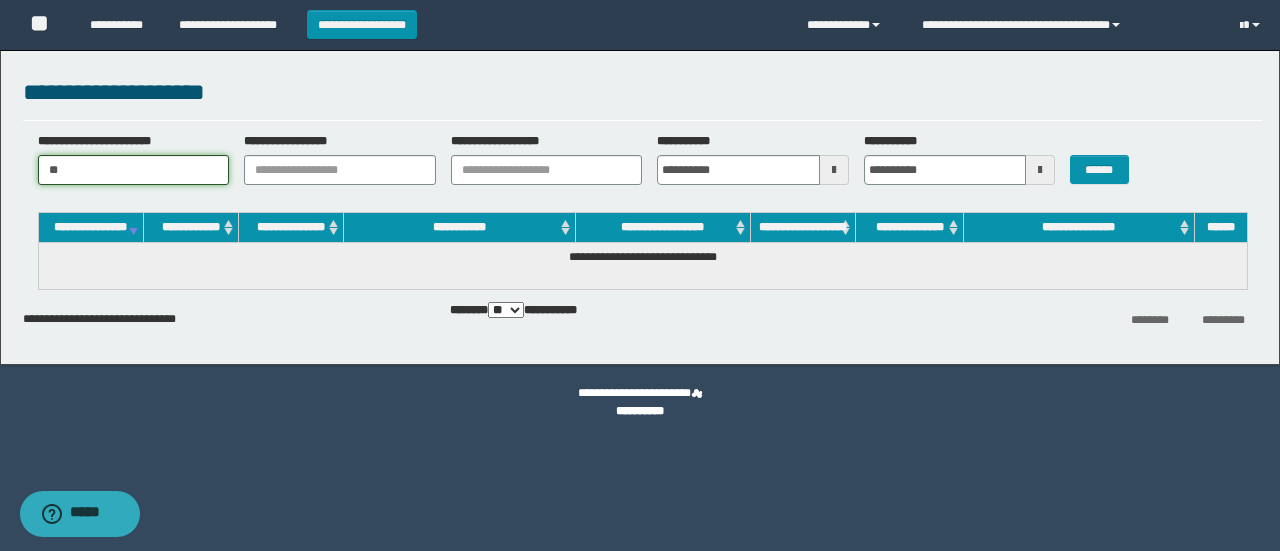 type on "*" 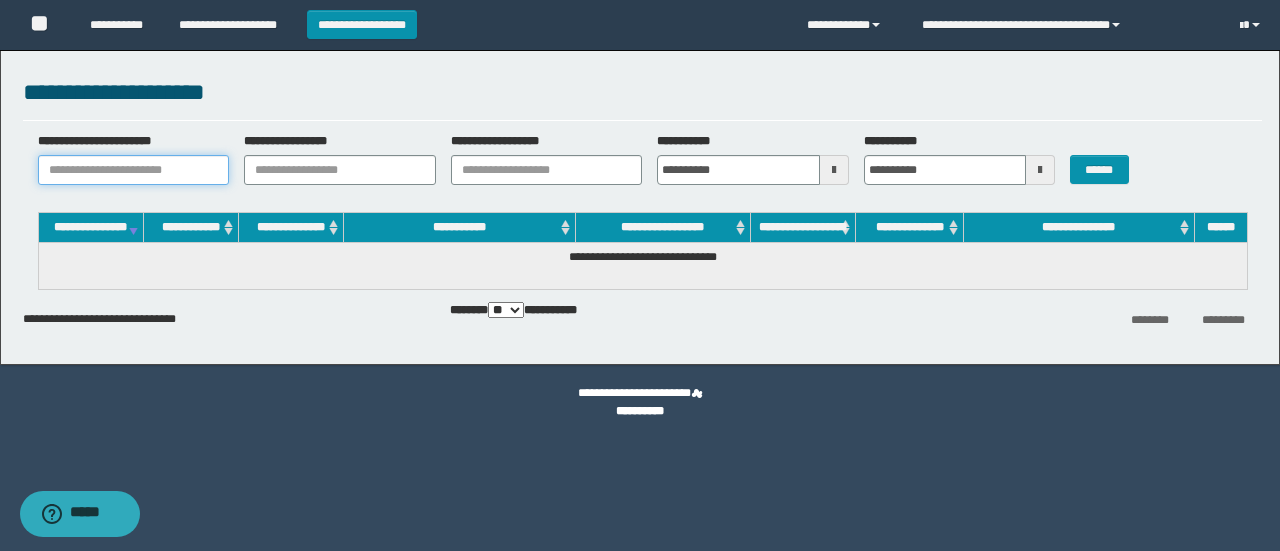 paste on "**********" 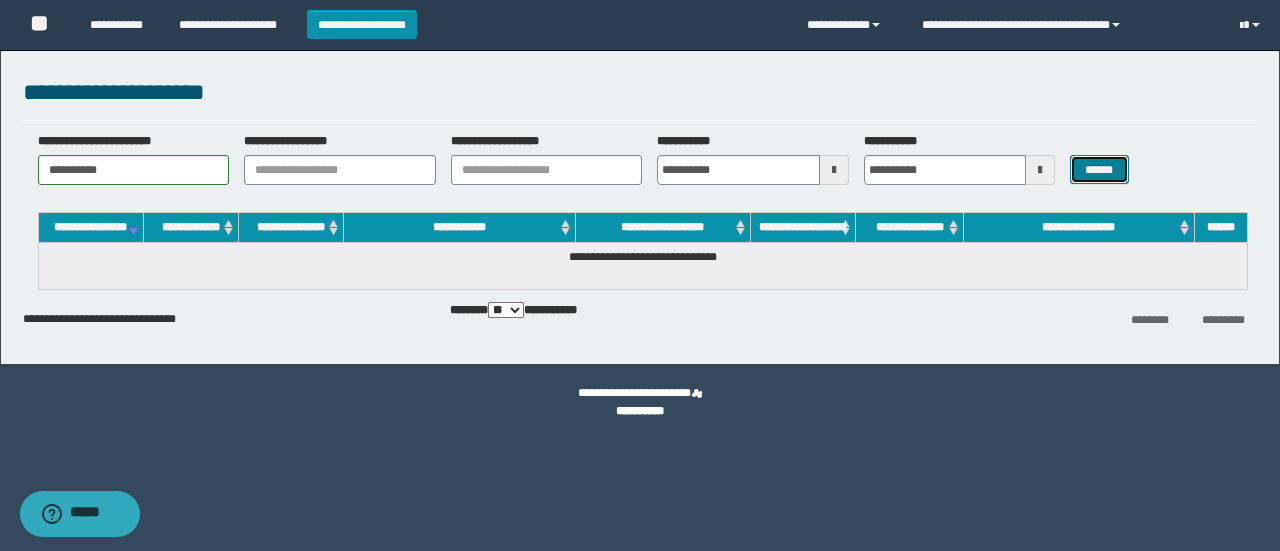 click on "******" at bounding box center (1099, 169) 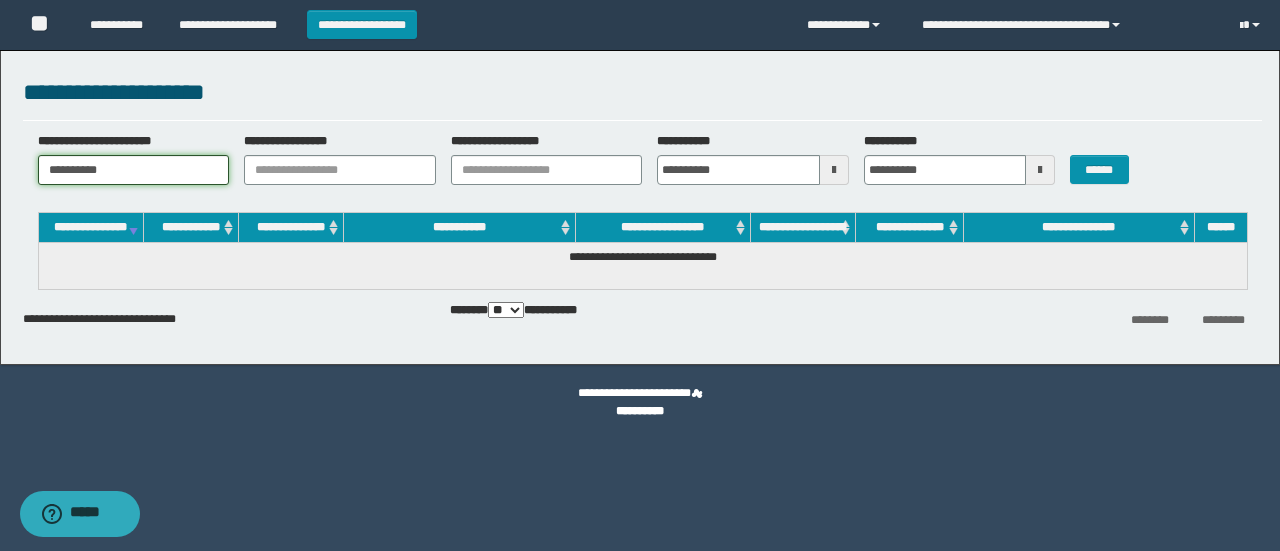 click on "**********" at bounding box center [134, 170] 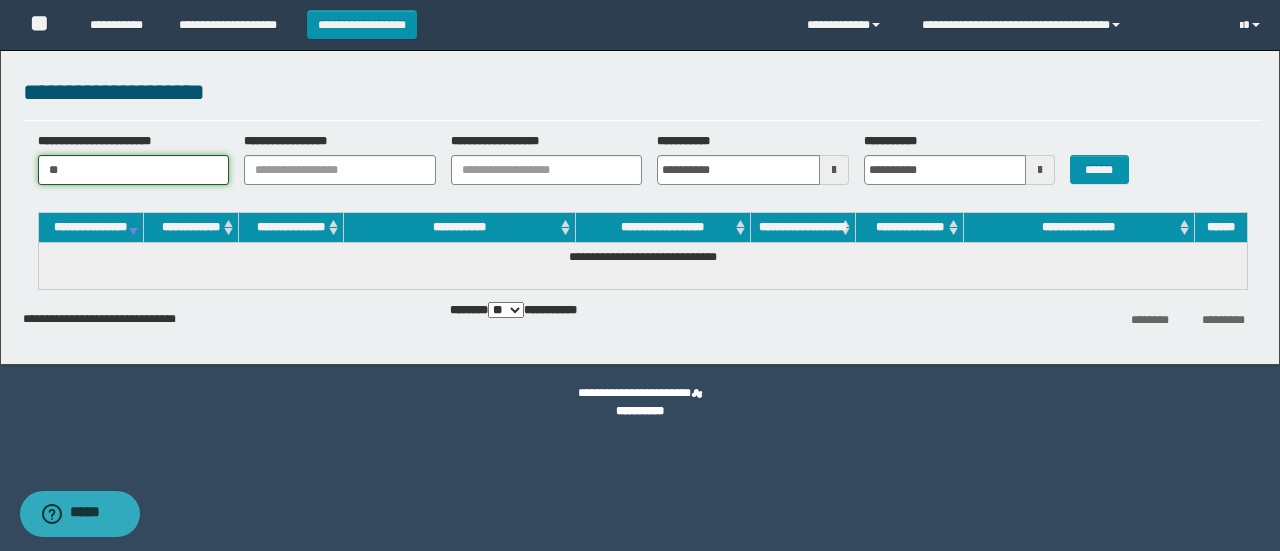type on "*" 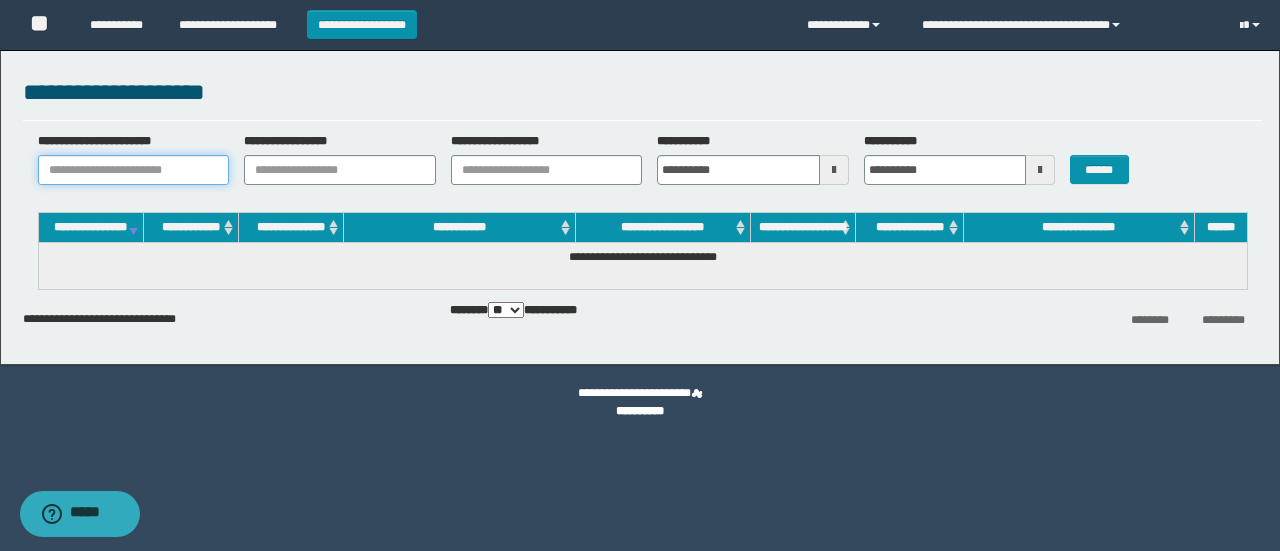 paste on "**********" 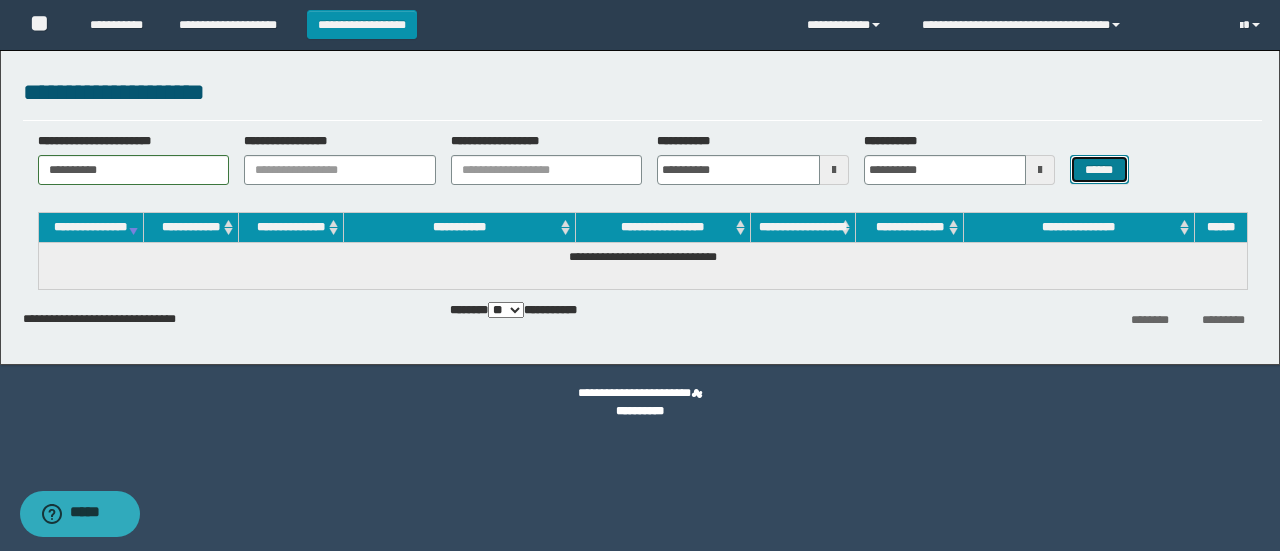 click on "******" at bounding box center [1099, 169] 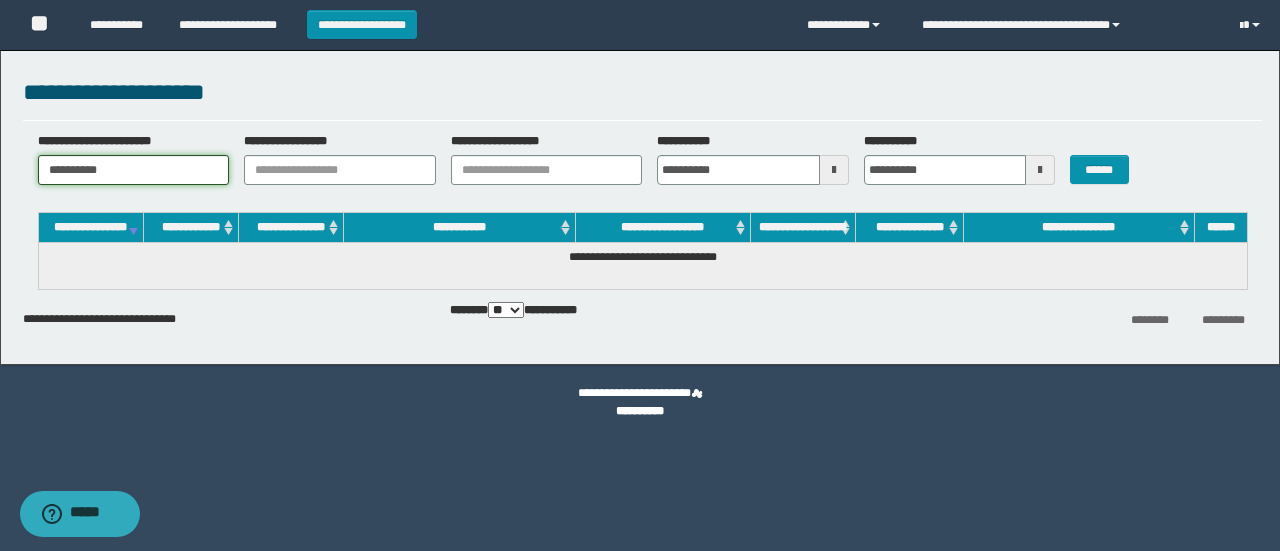 click on "**********" at bounding box center (134, 170) 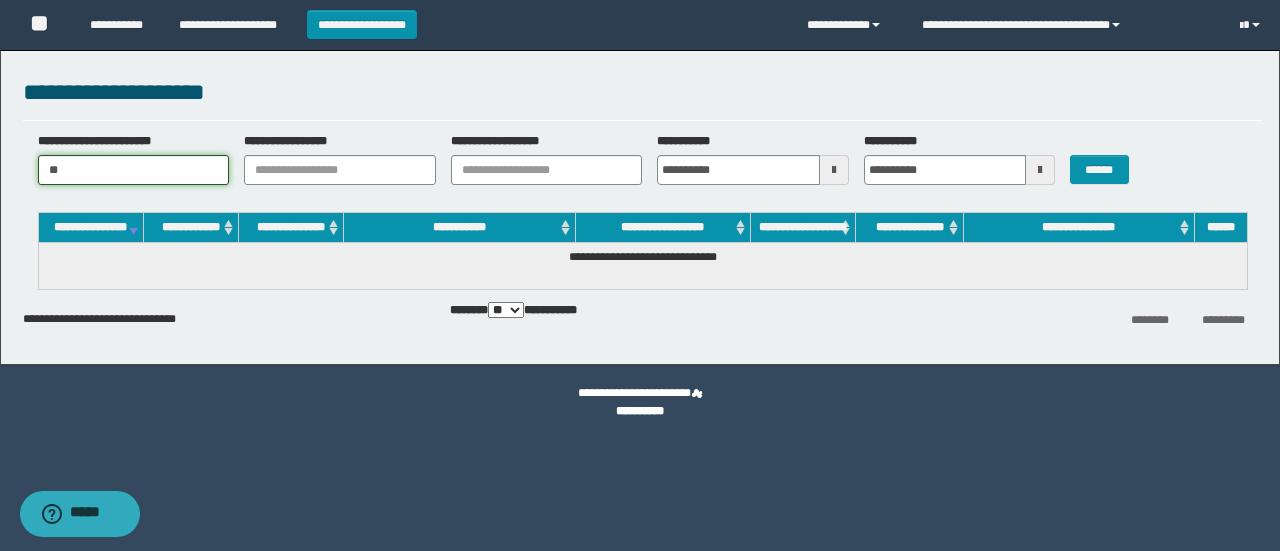 type on "*" 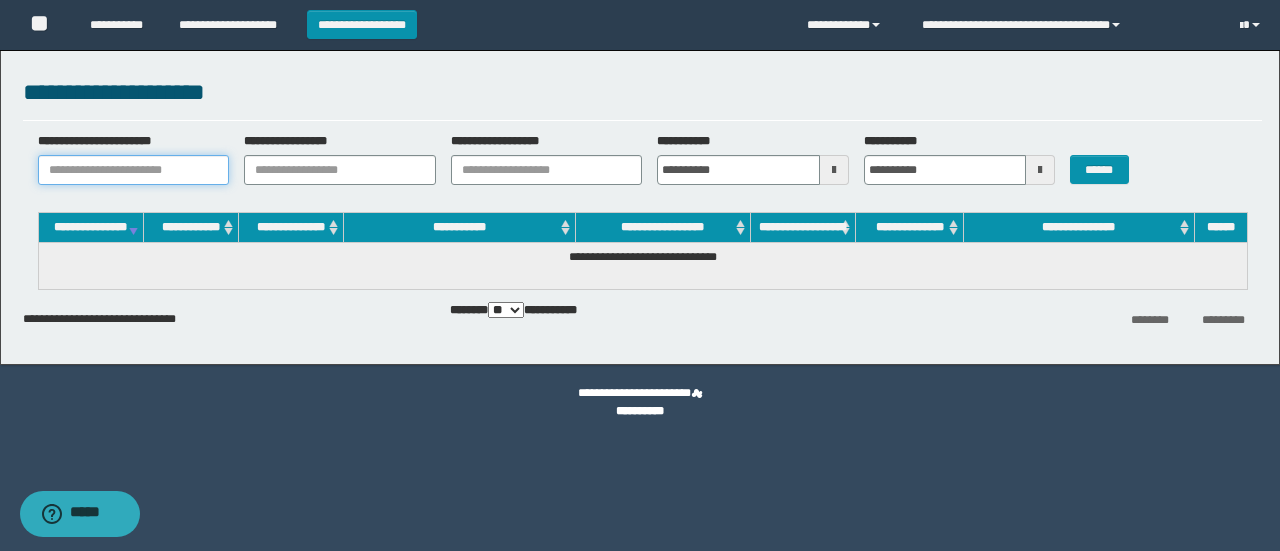 paste on "*******" 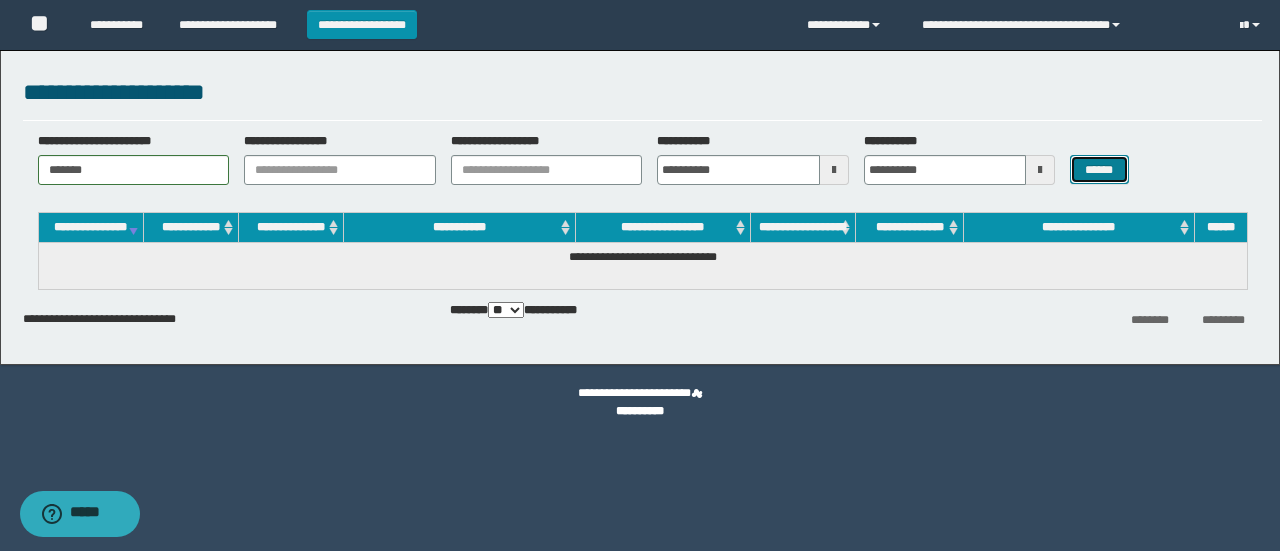 click on "******" at bounding box center [1099, 169] 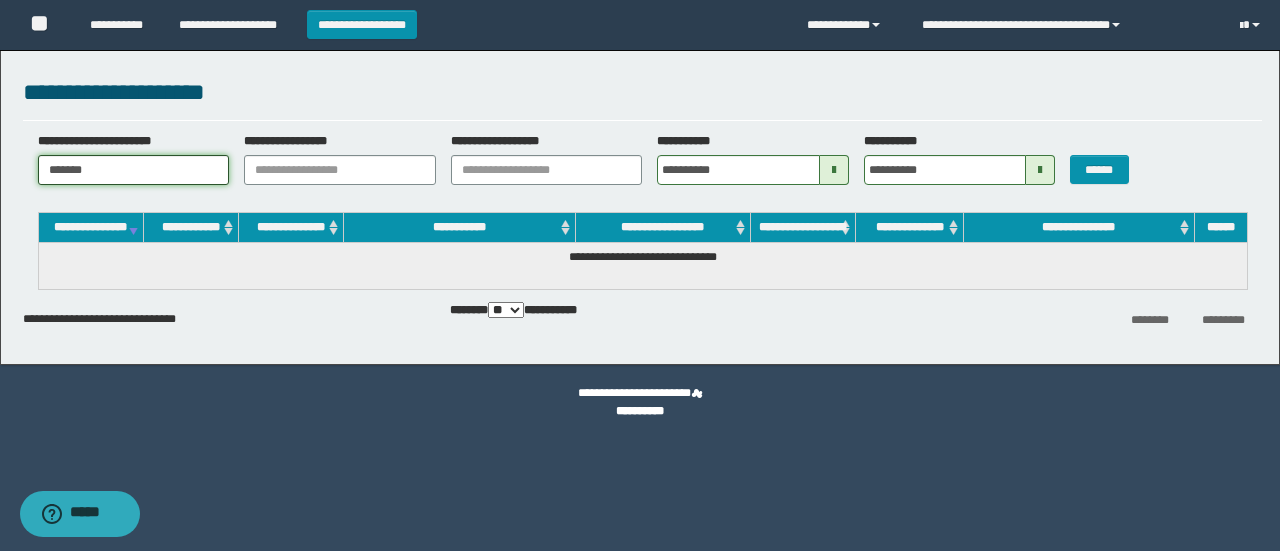 click on "*******" at bounding box center (134, 170) 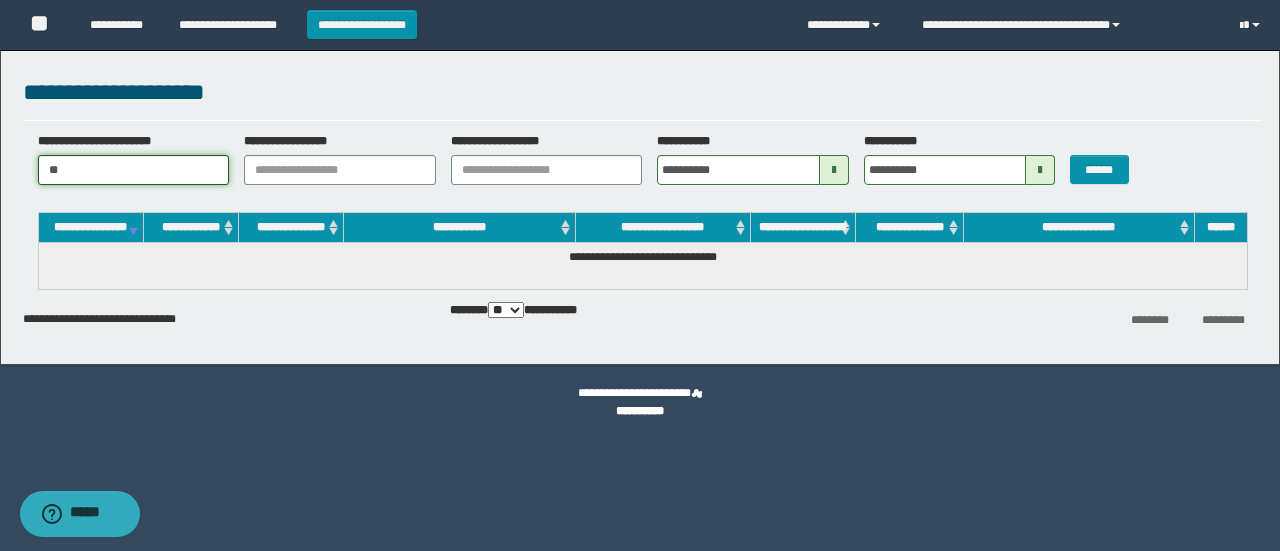 type on "*" 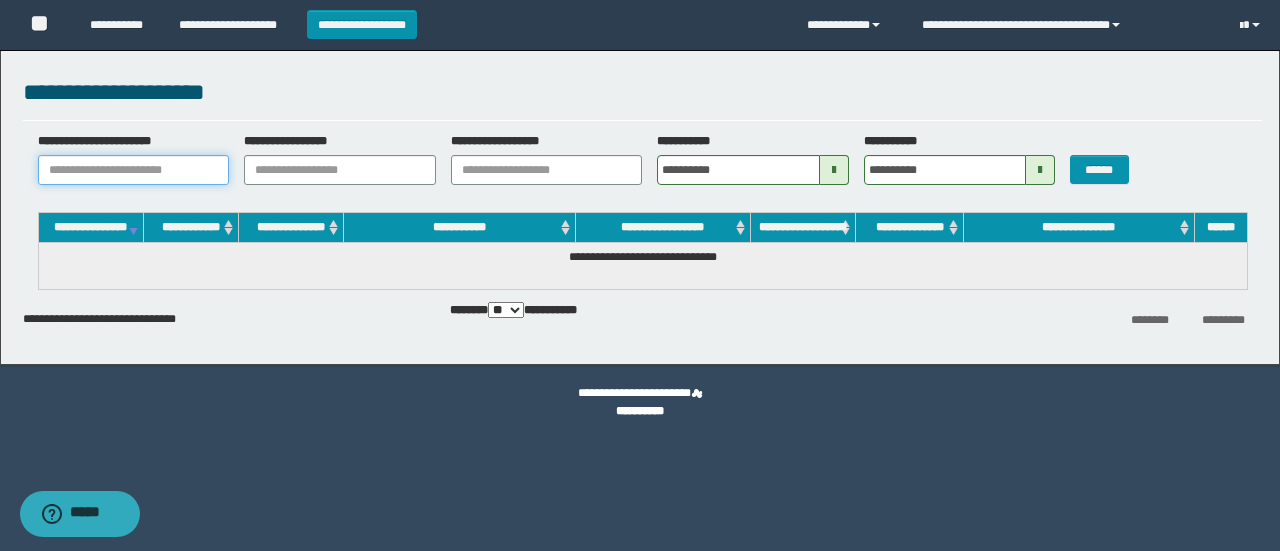 paste on "**********" 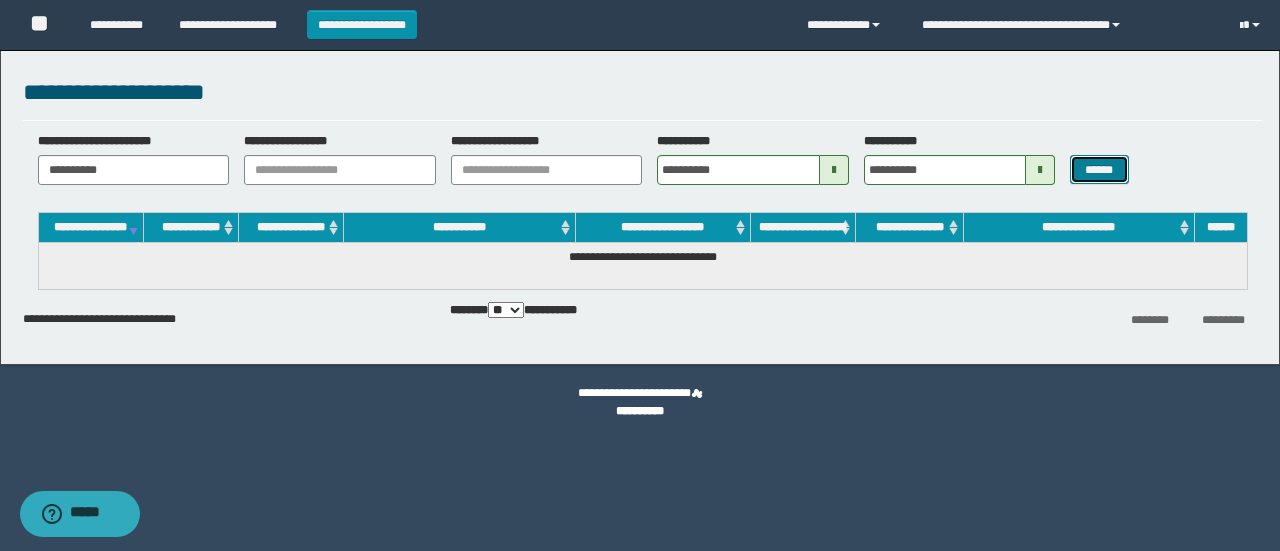 click on "******" at bounding box center [1099, 169] 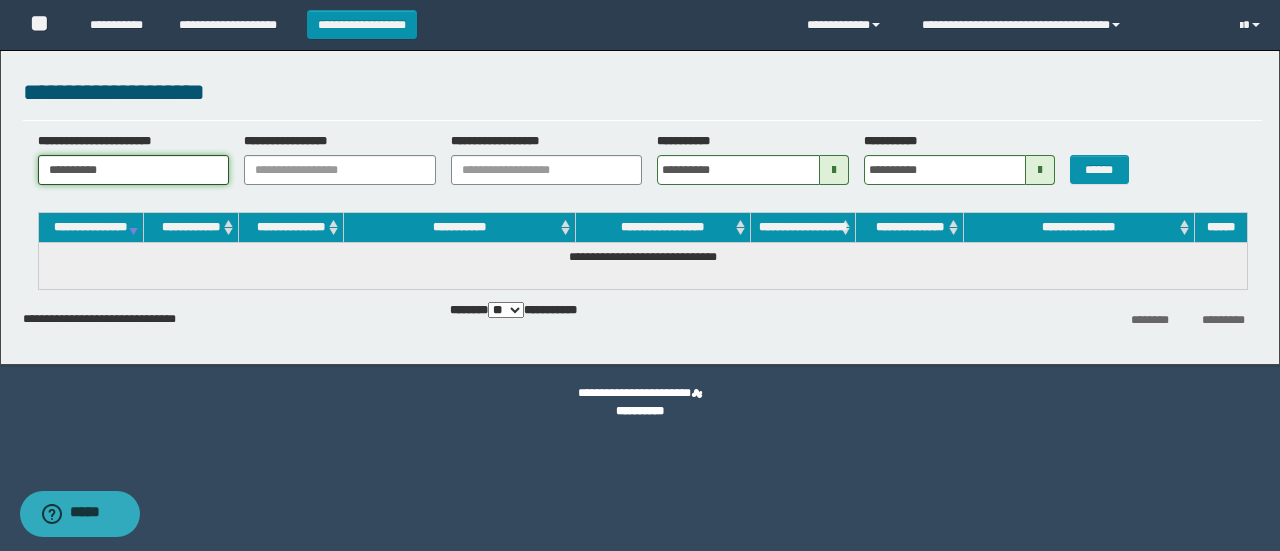 click on "**********" at bounding box center [134, 170] 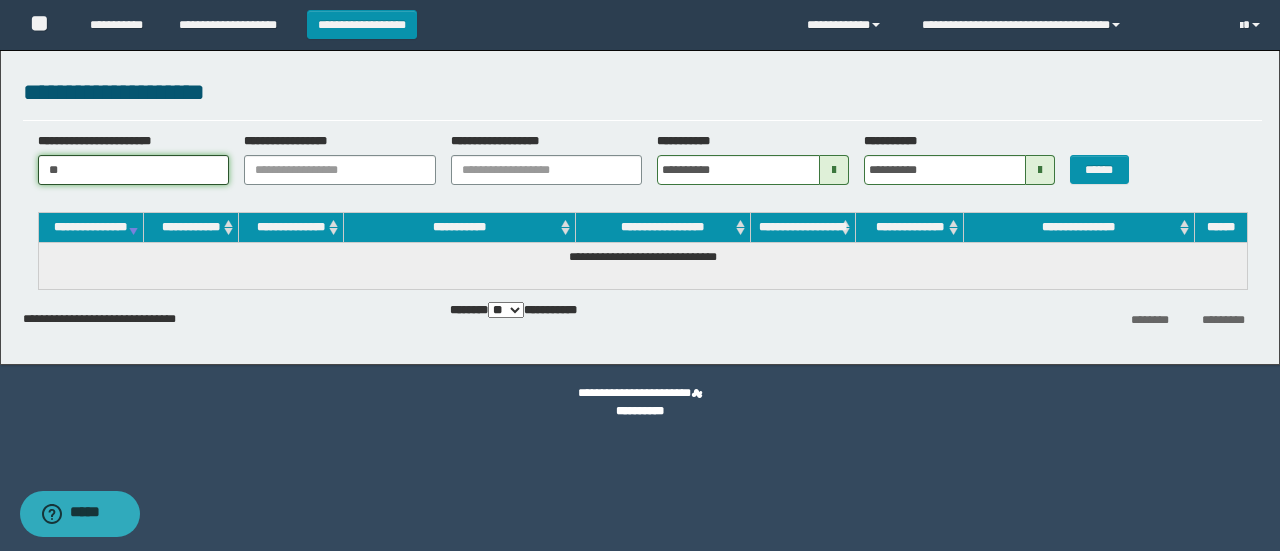 type on "*" 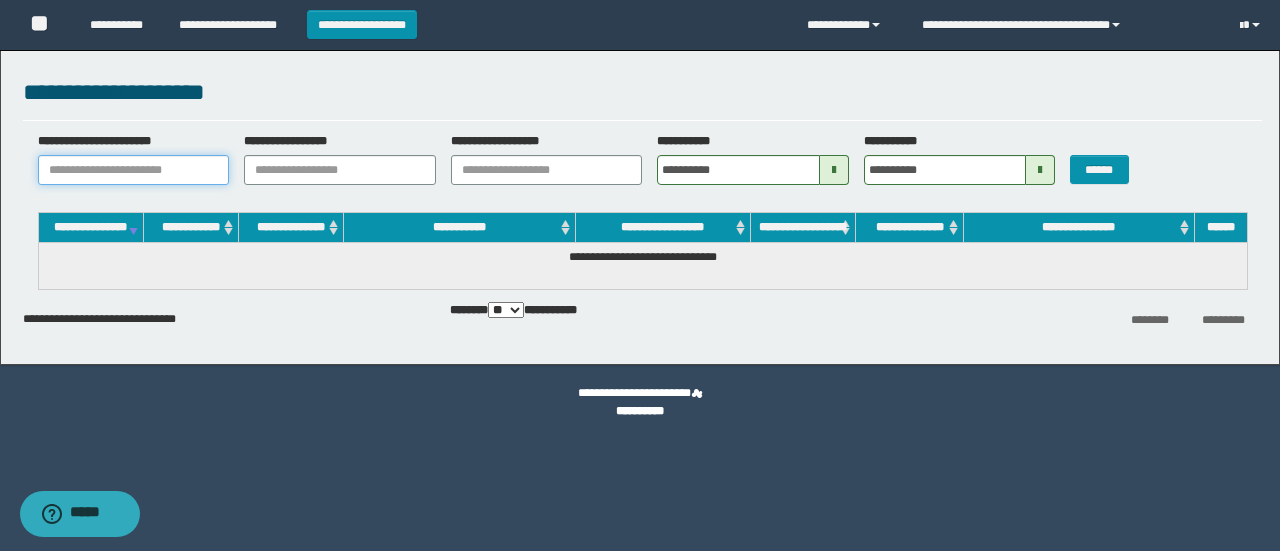 paste on "**********" 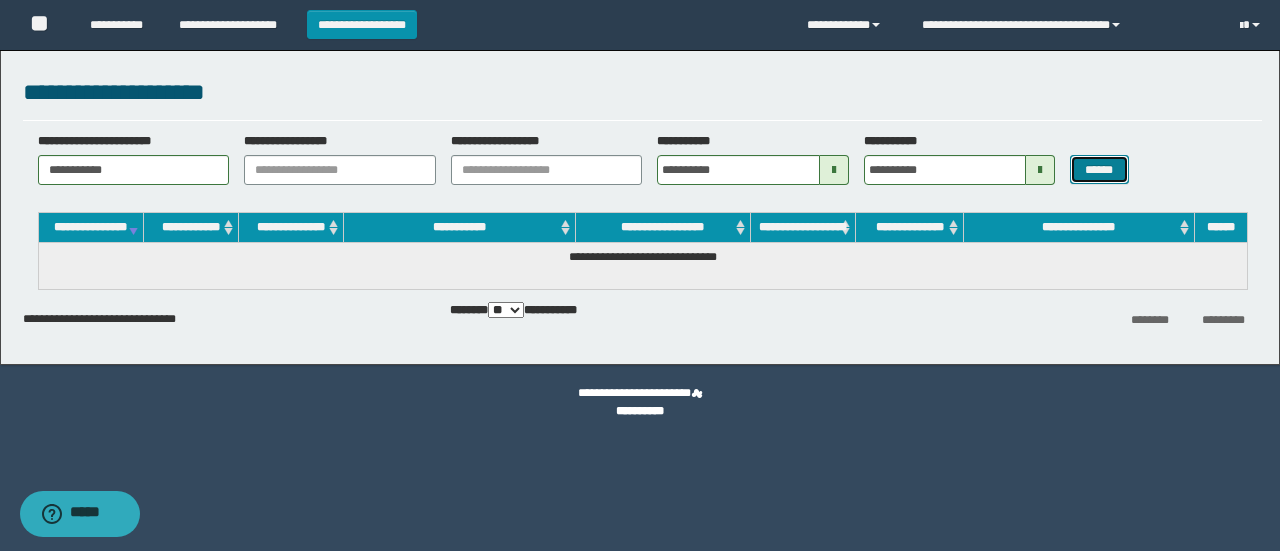 click on "******" at bounding box center (1099, 169) 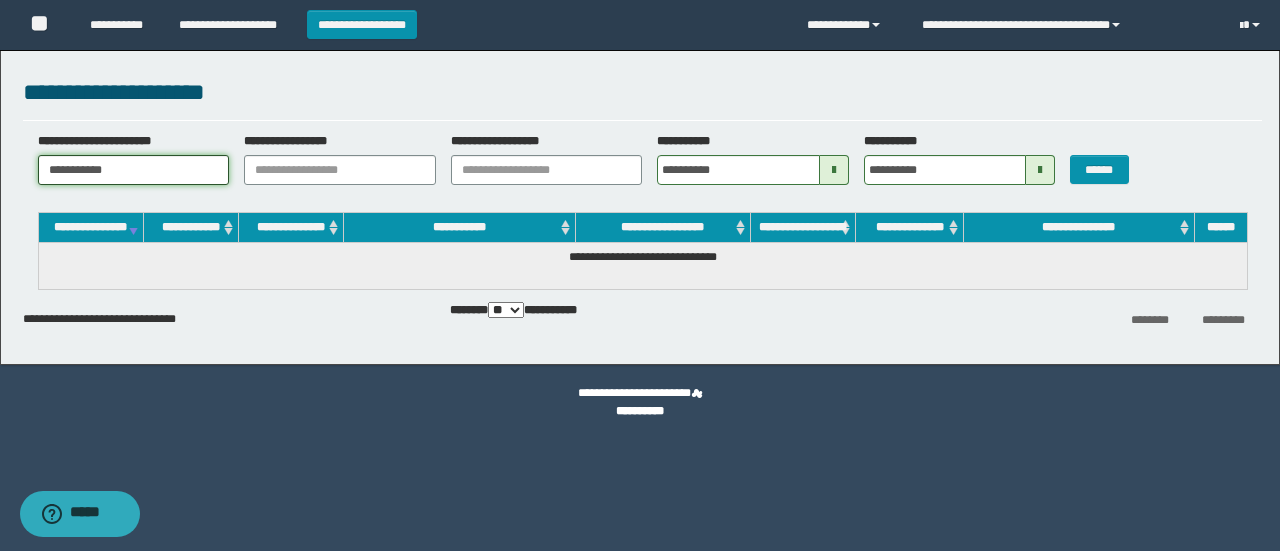 click on "**********" at bounding box center (134, 170) 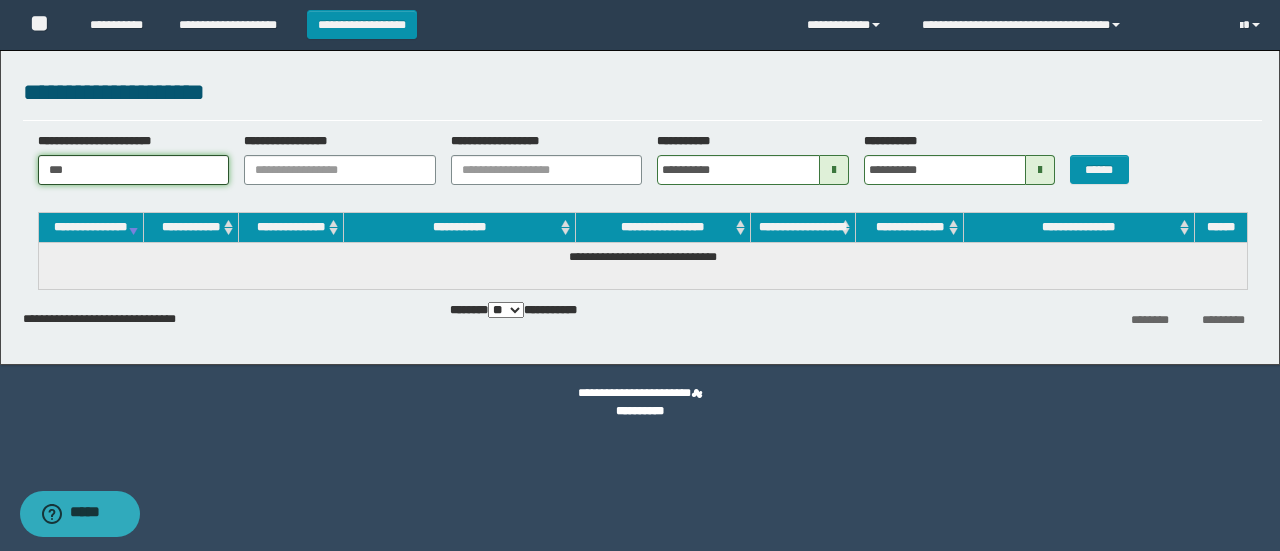 type on "*" 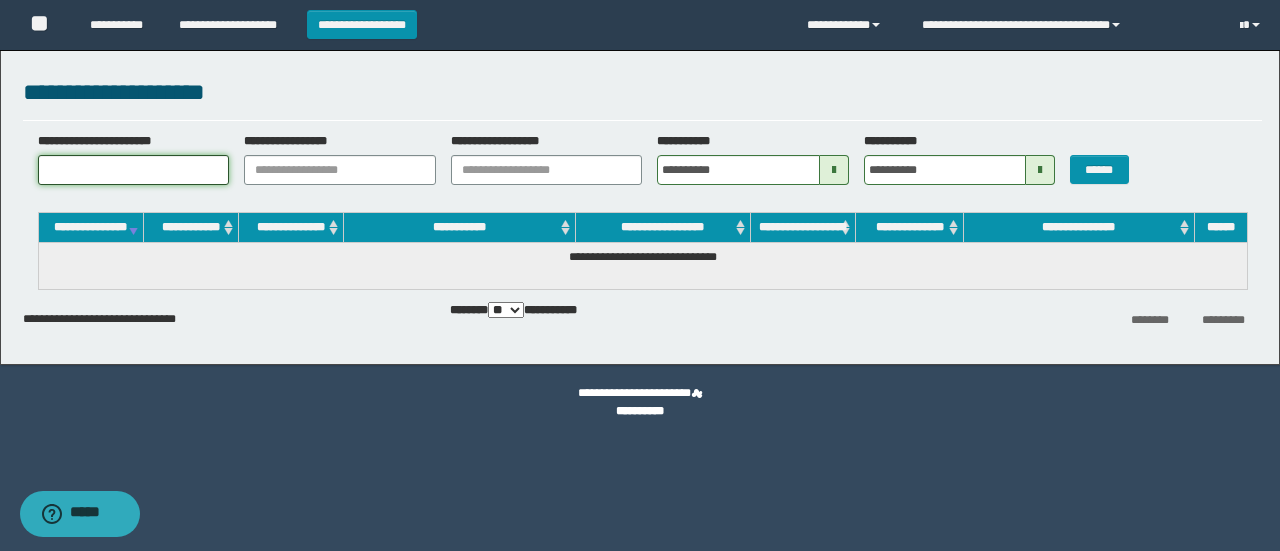 paste on "**********" 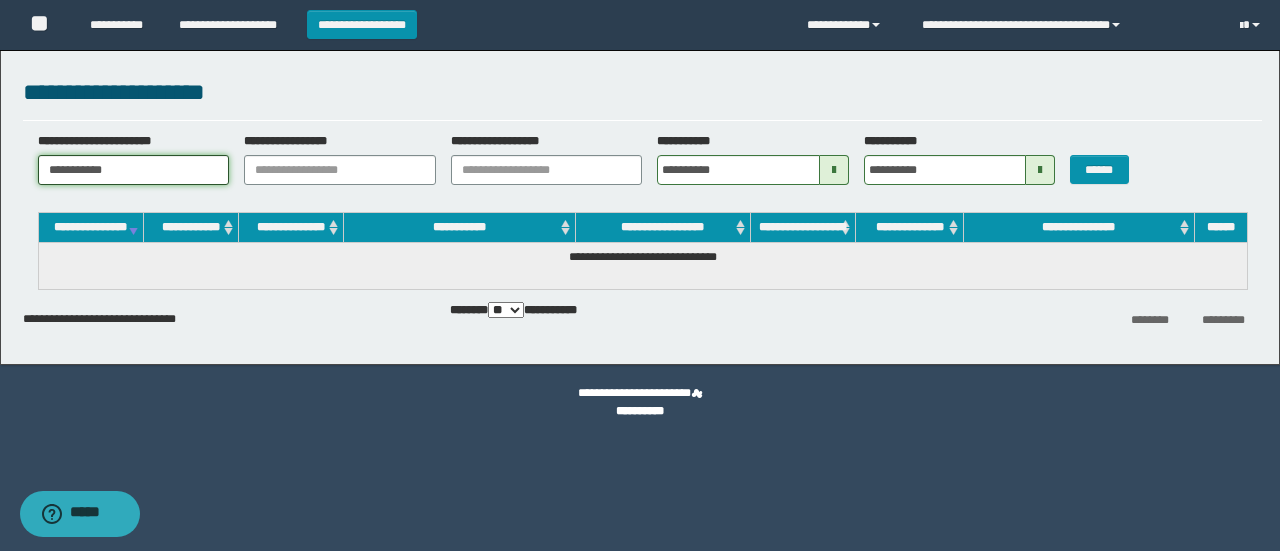 click on "**********" at bounding box center [134, 170] 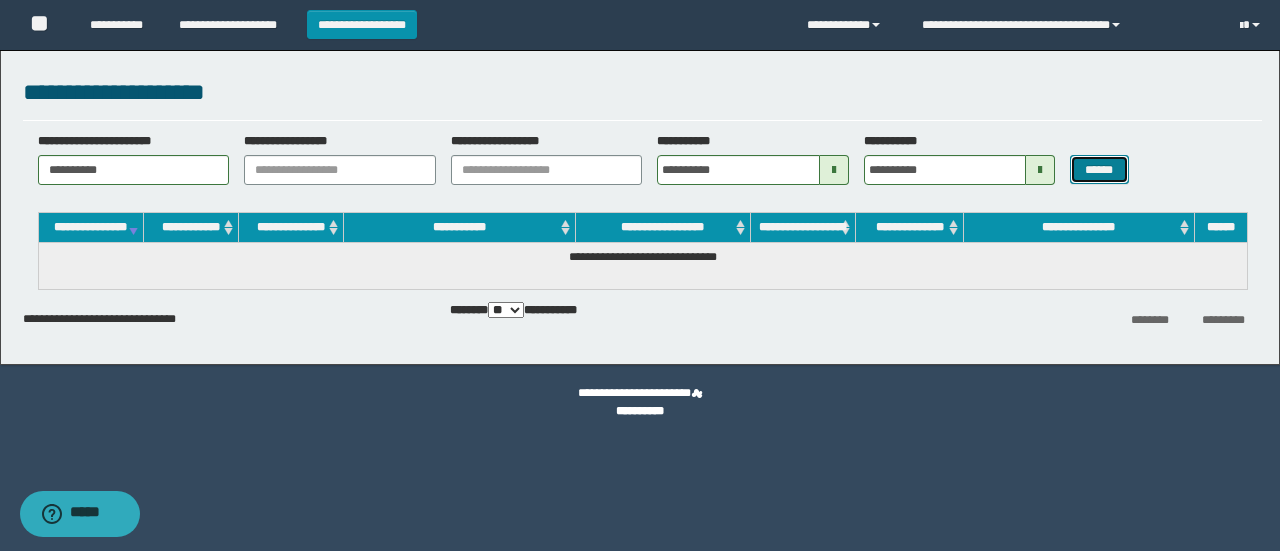 click on "******" at bounding box center (1099, 169) 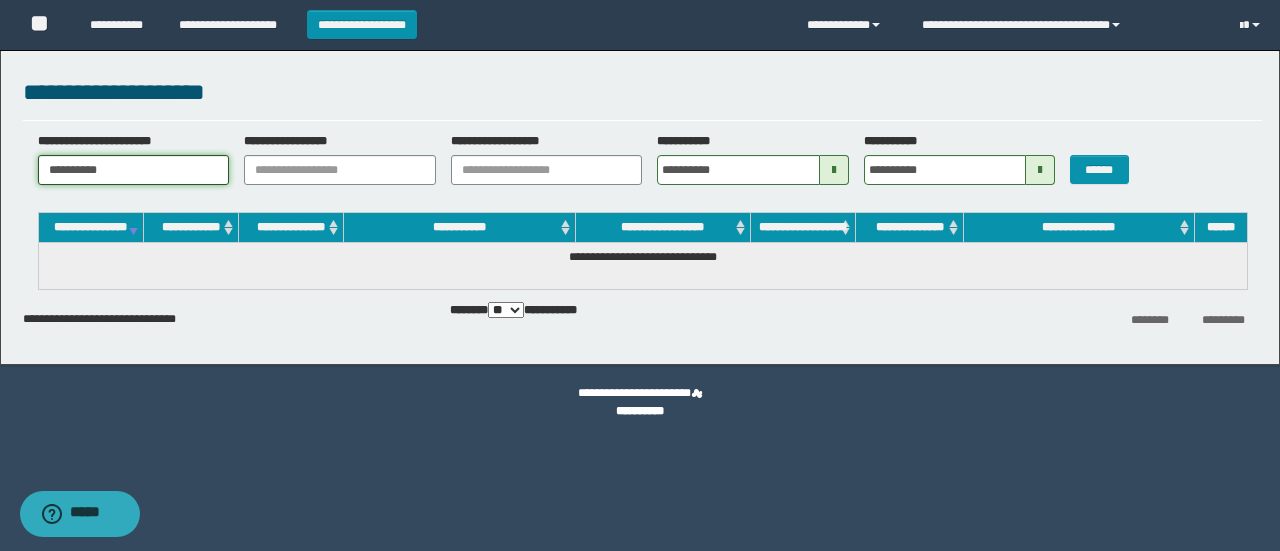 click on "**********" at bounding box center [134, 170] 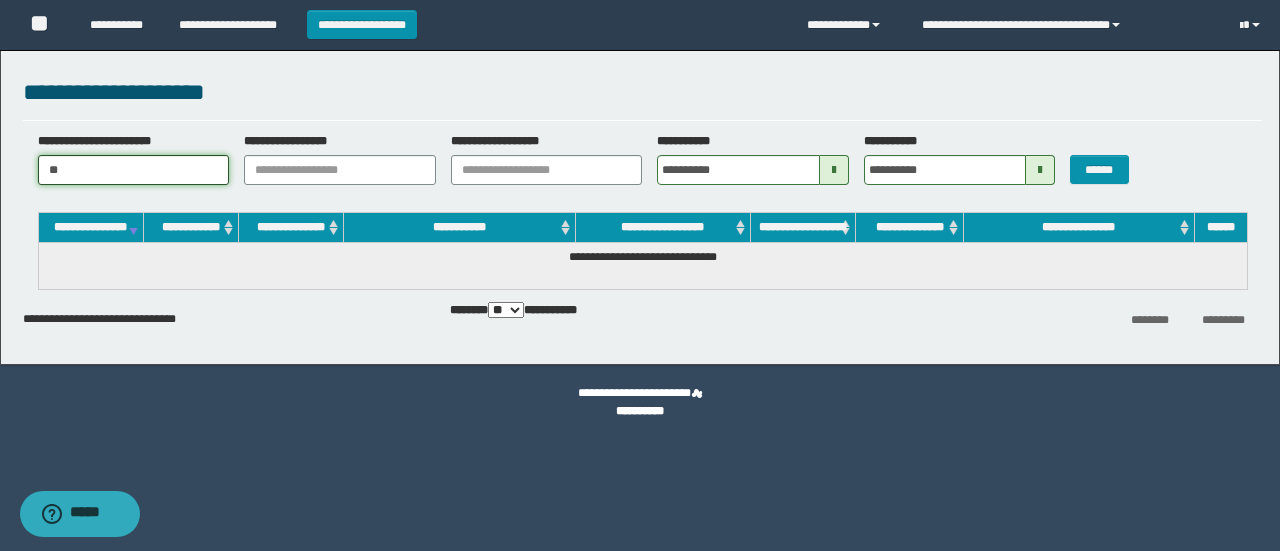 type on "*" 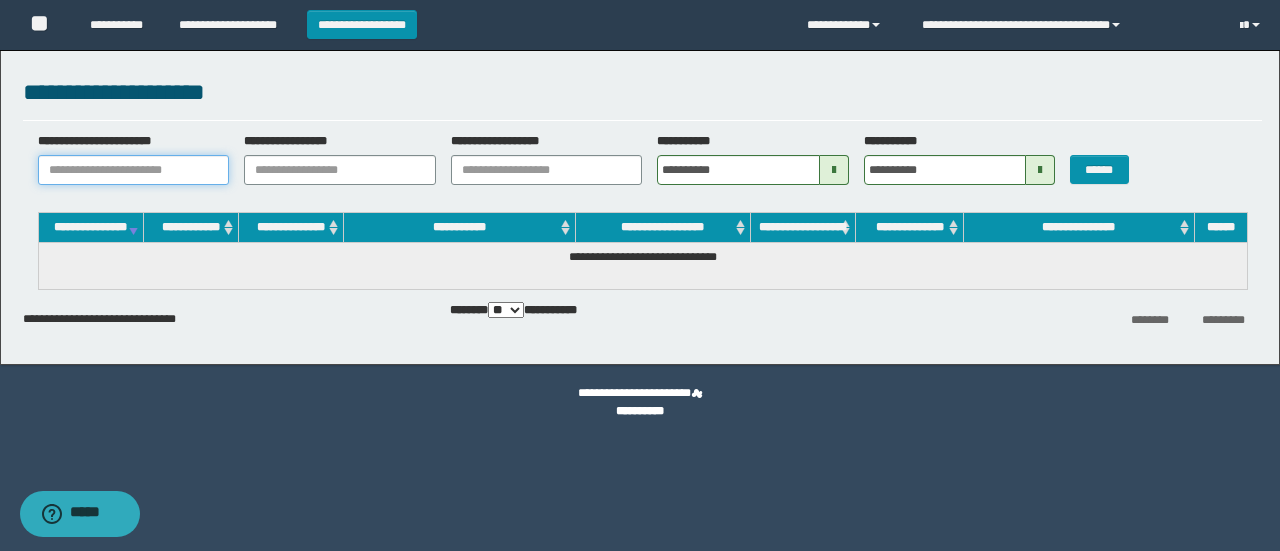 paste on "*******" 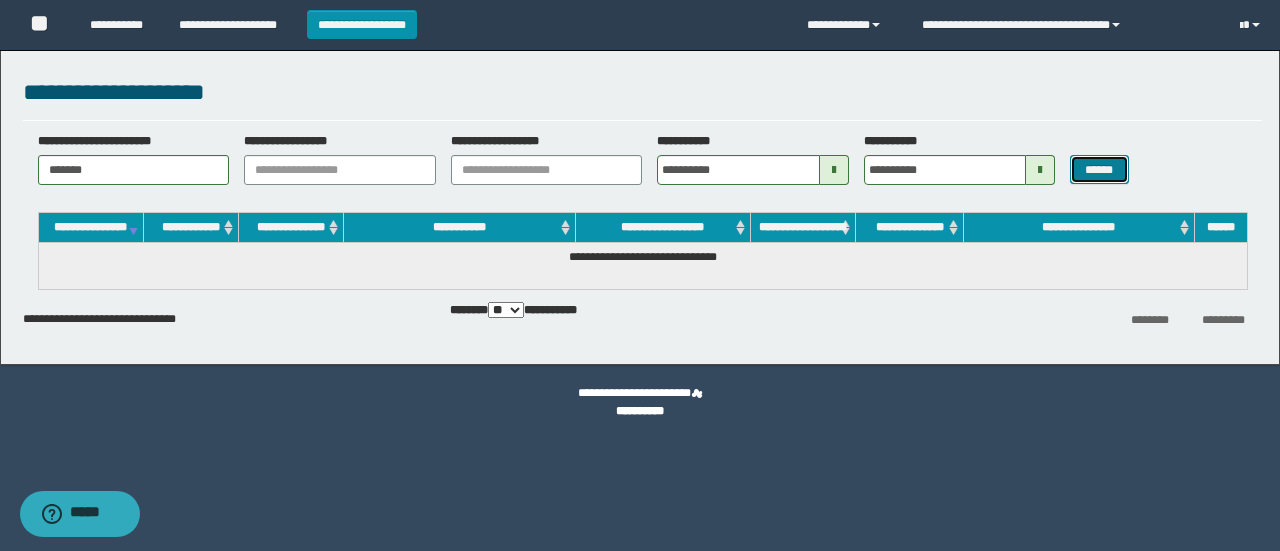 click on "******" at bounding box center (1099, 169) 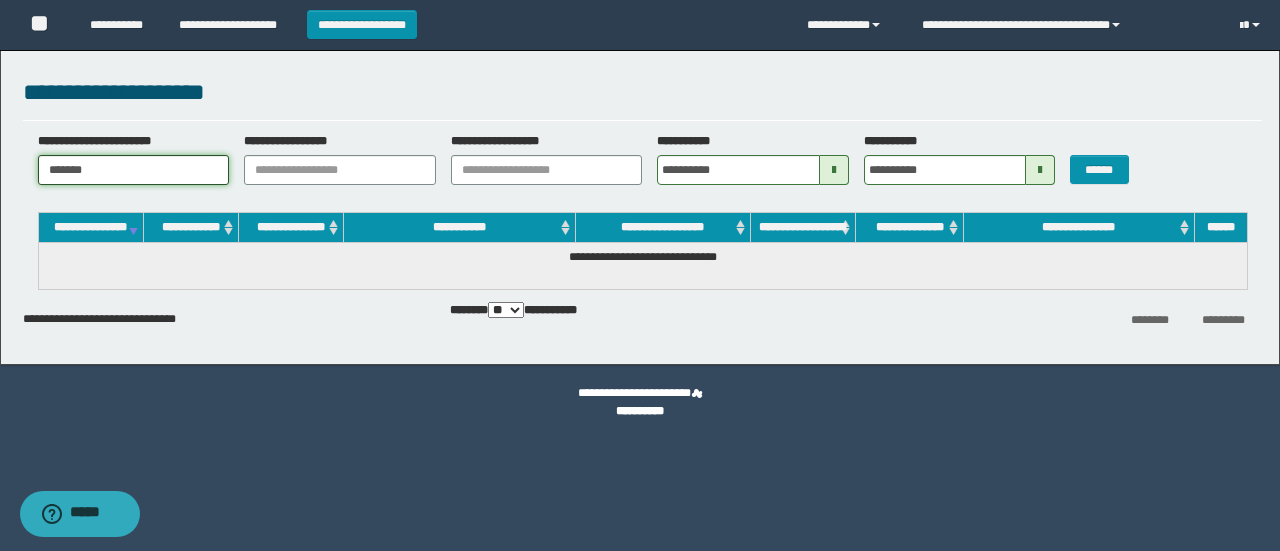 click on "*******" at bounding box center [134, 170] 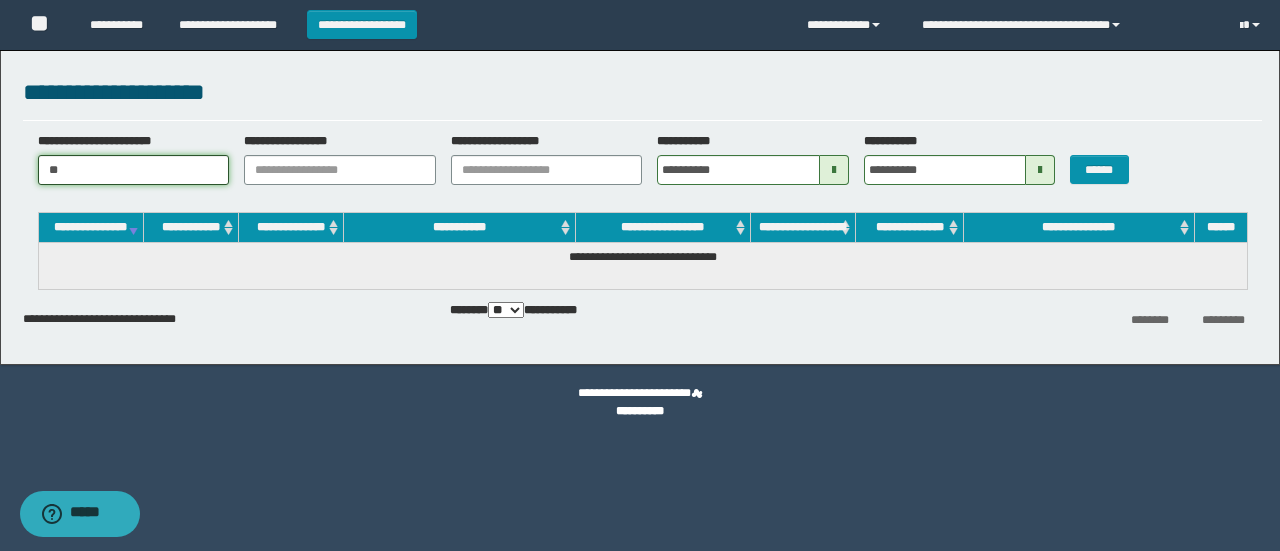 type on "*" 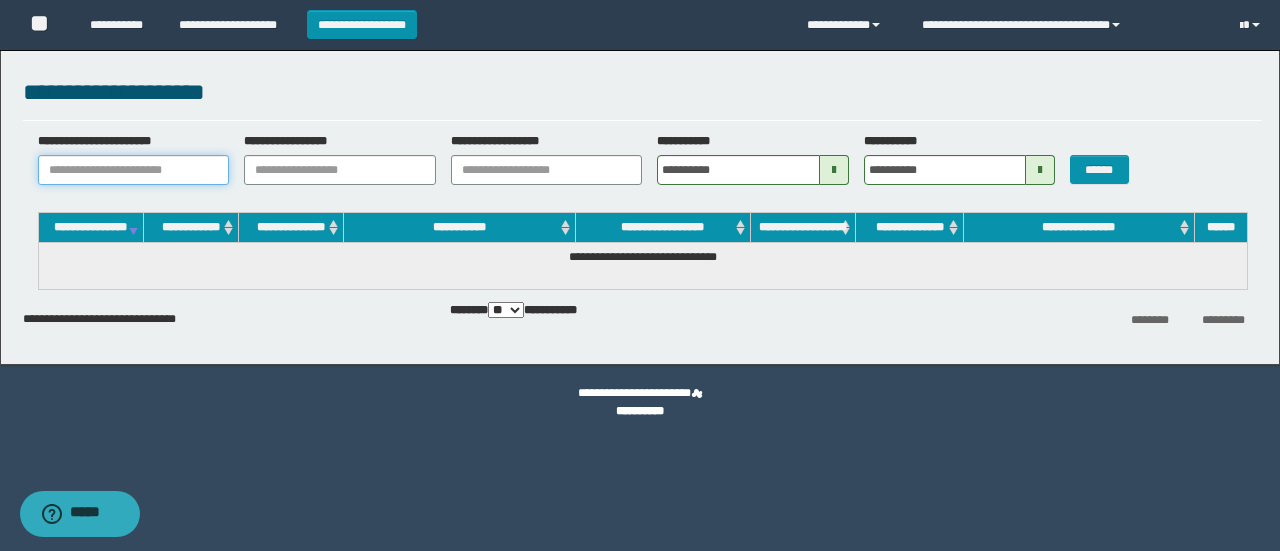 paste on "**********" 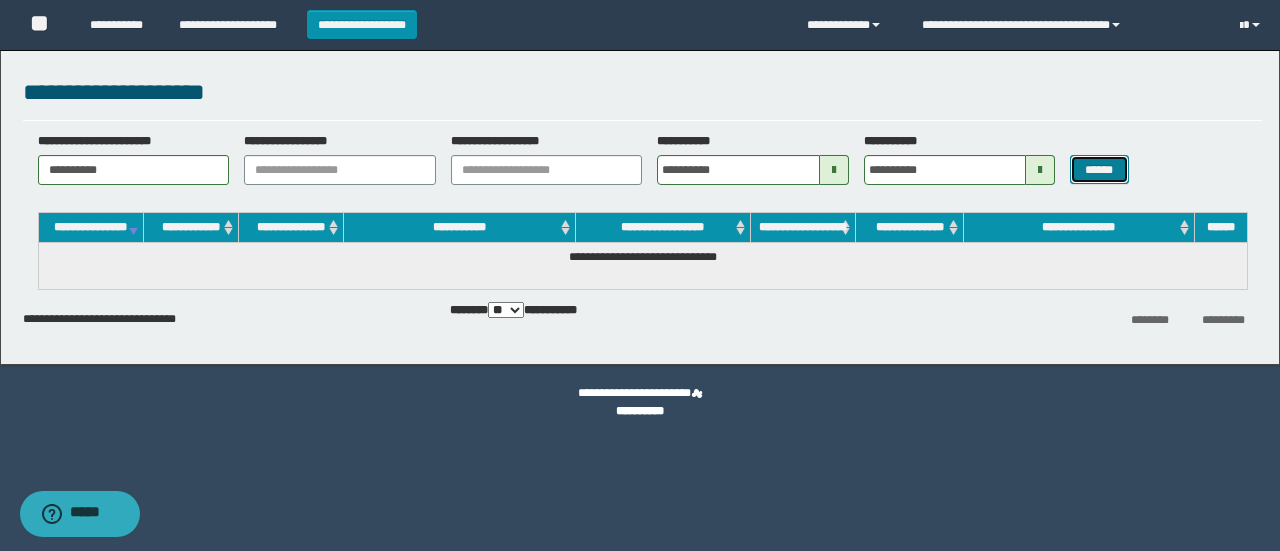 click on "******" at bounding box center (1099, 169) 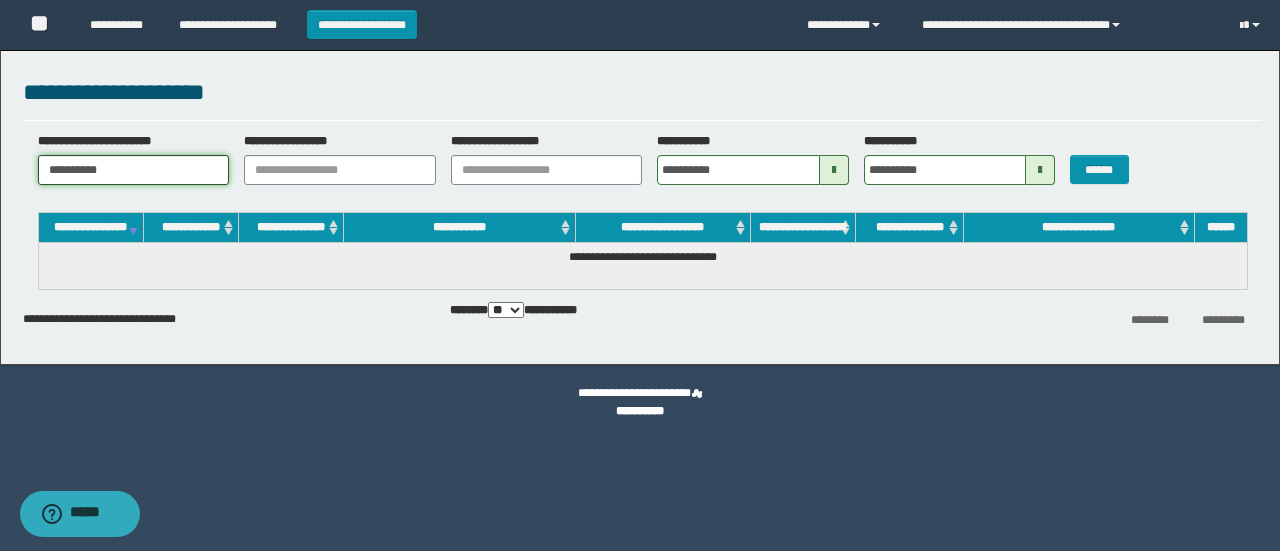 click on "**********" at bounding box center [134, 170] 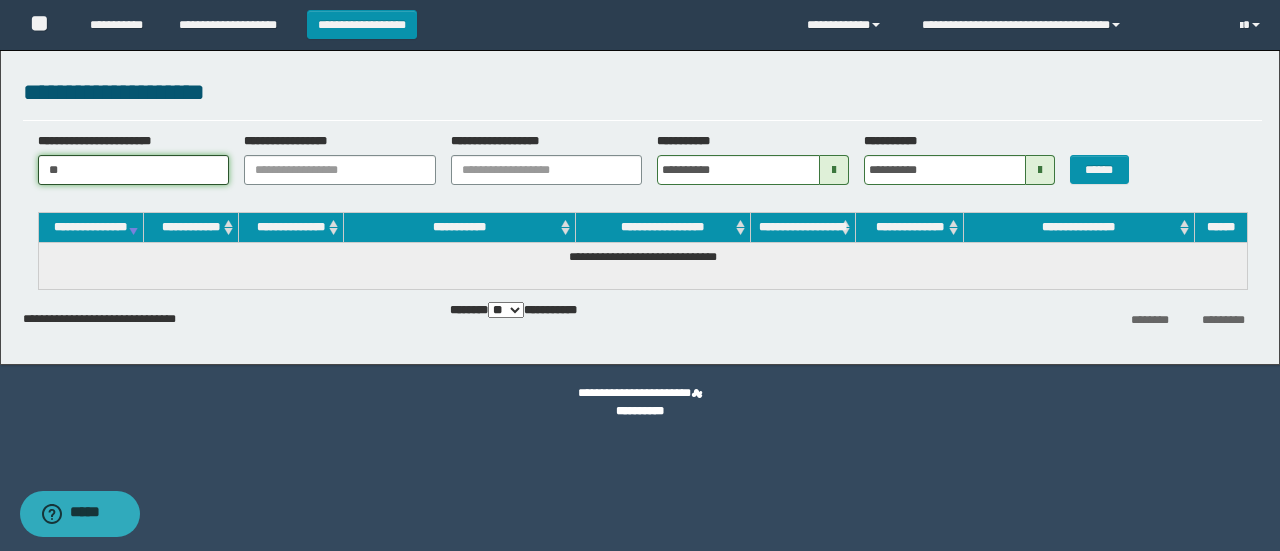 type on "*" 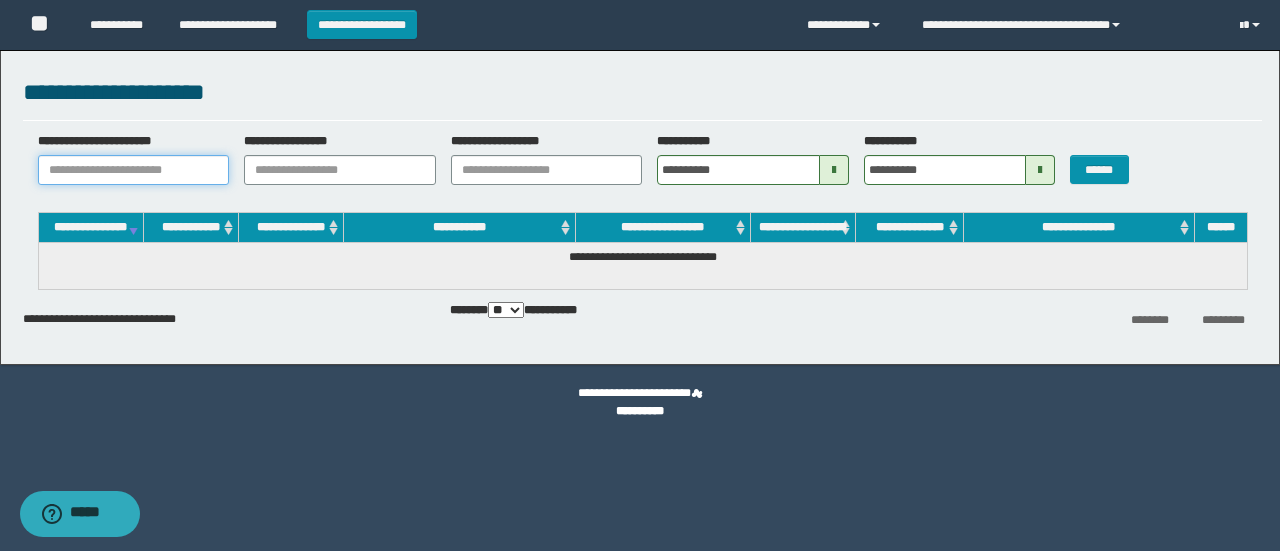 paste on "********" 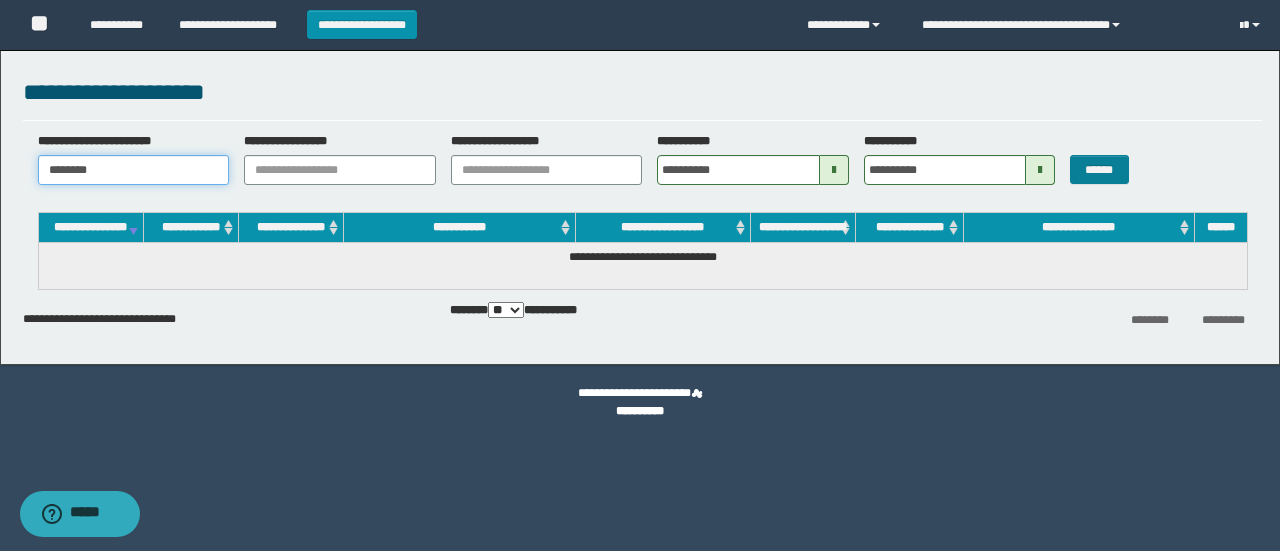 type on "********" 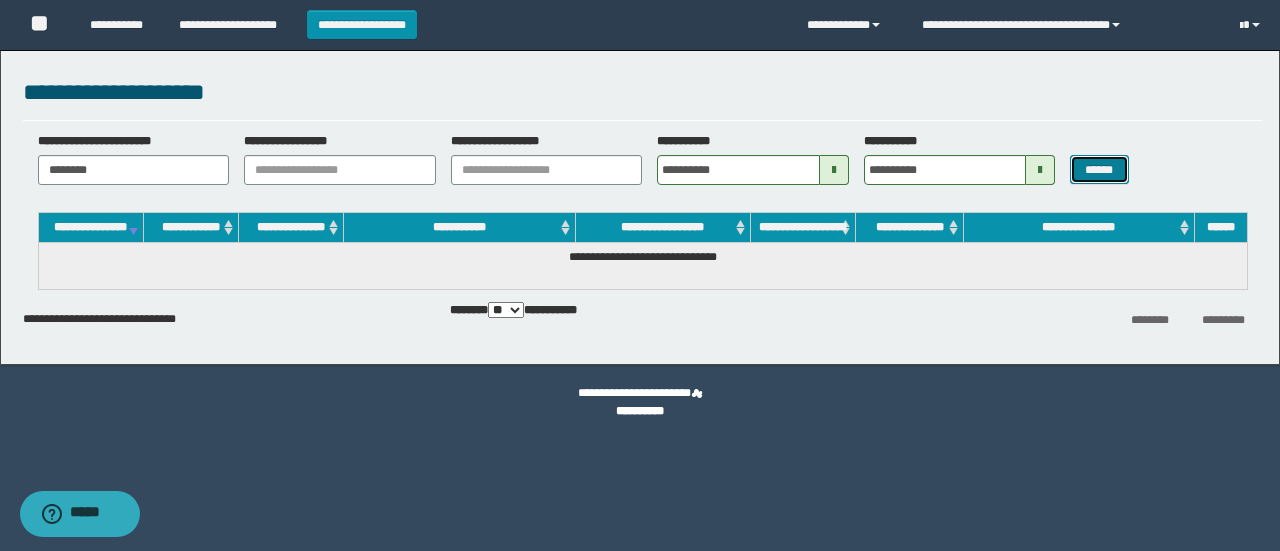 click on "******" at bounding box center [1099, 169] 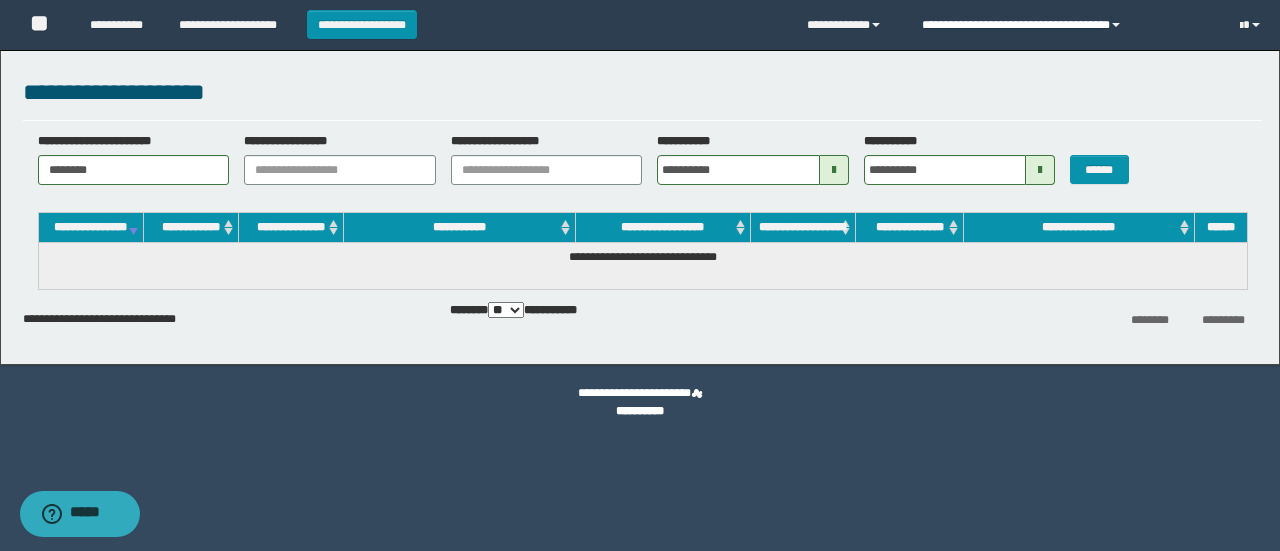click at bounding box center [1116, 25] 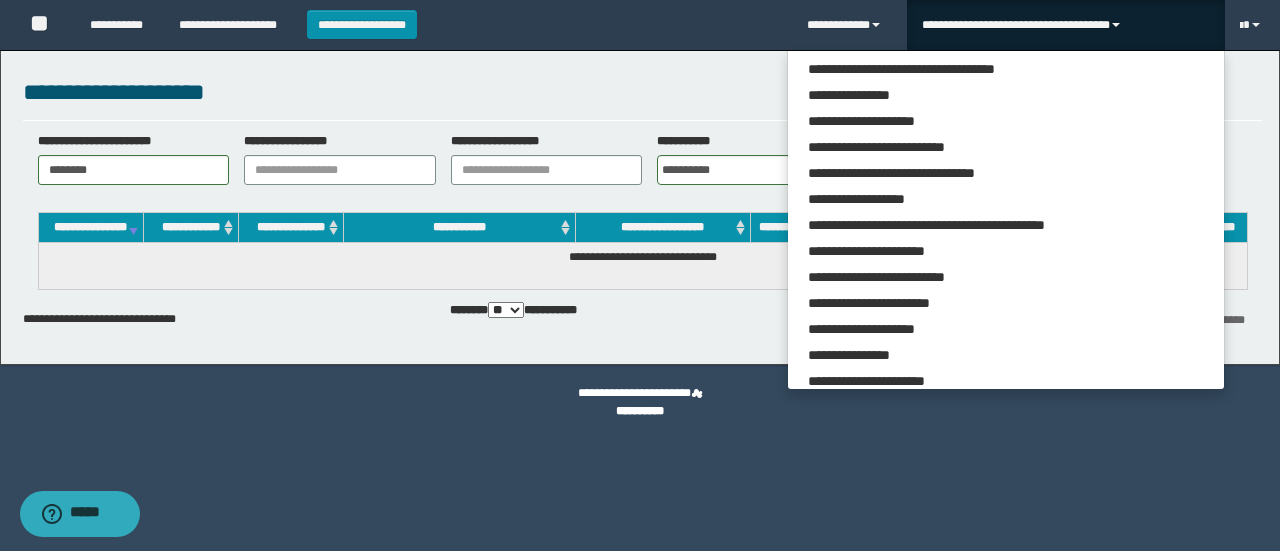 scroll, scrollTop: 113, scrollLeft: 0, axis: vertical 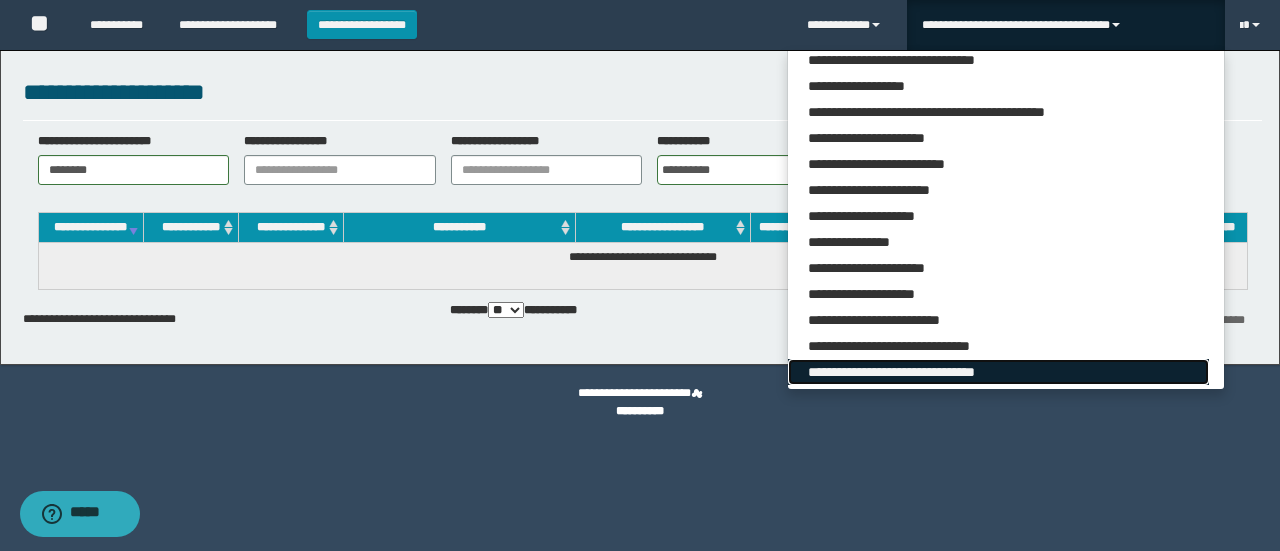 click on "**********" at bounding box center [998, 372] 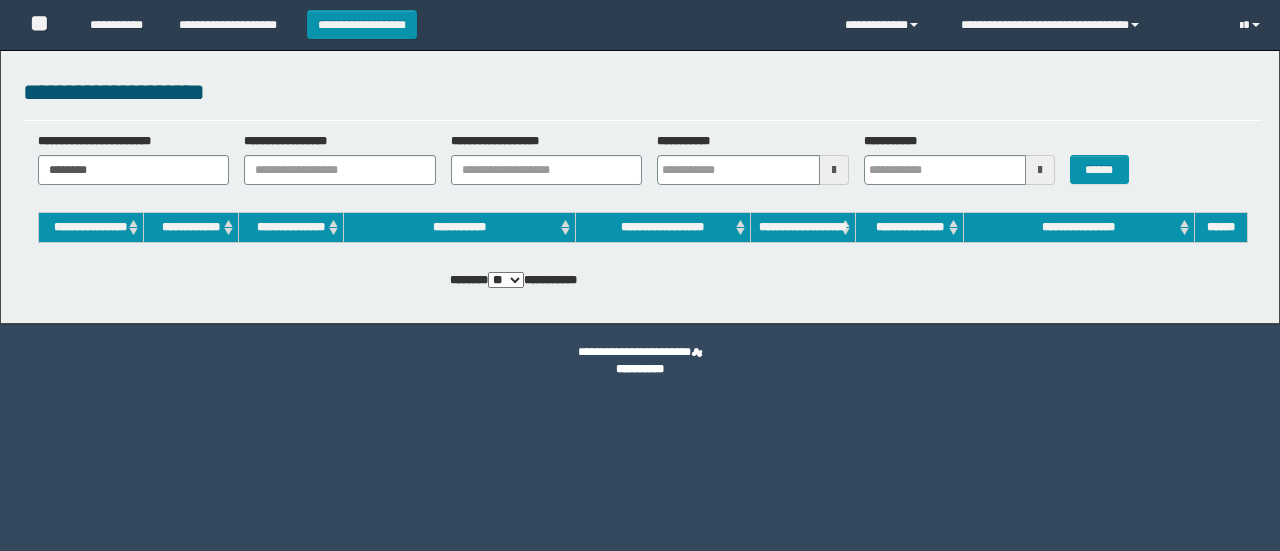 scroll, scrollTop: 0, scrollLeft: 0, axis: both 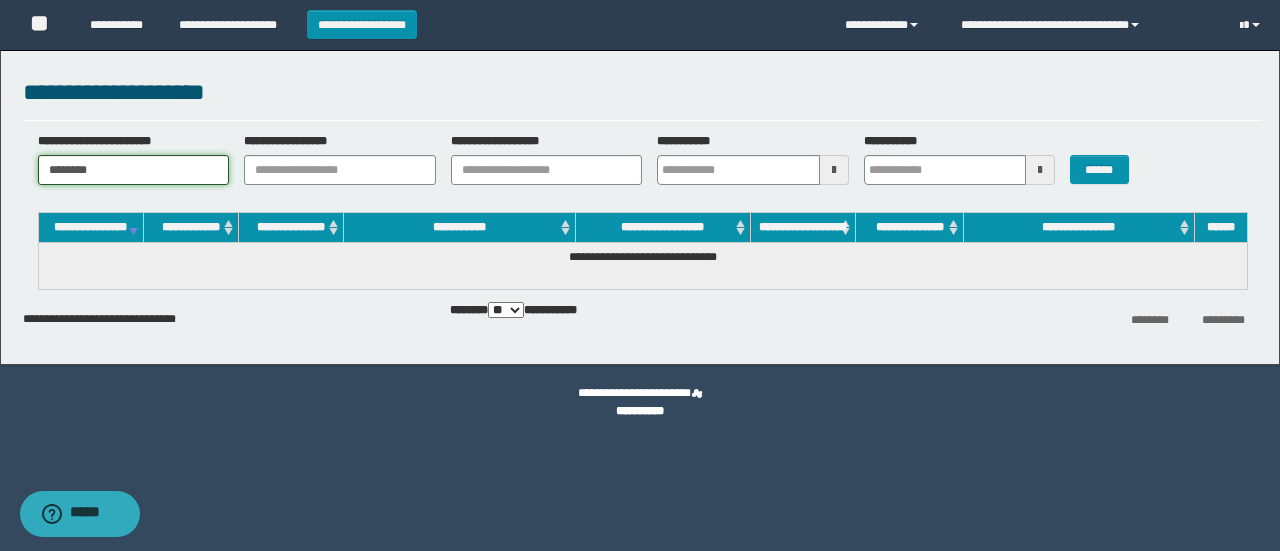 click on "********" at bounding box center [134, 170] 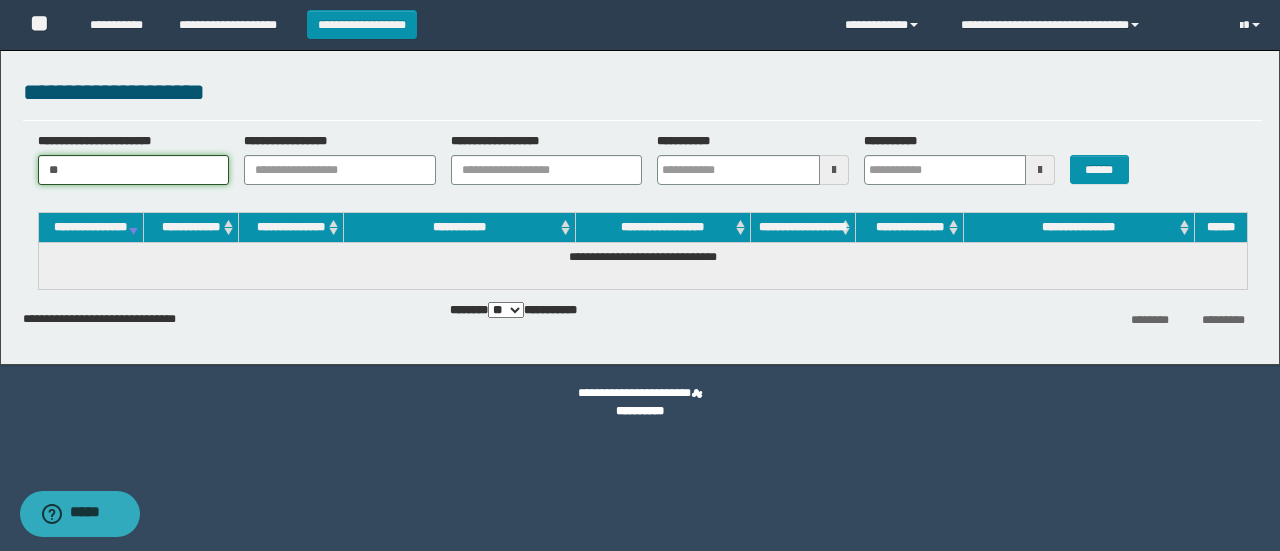type on "*" 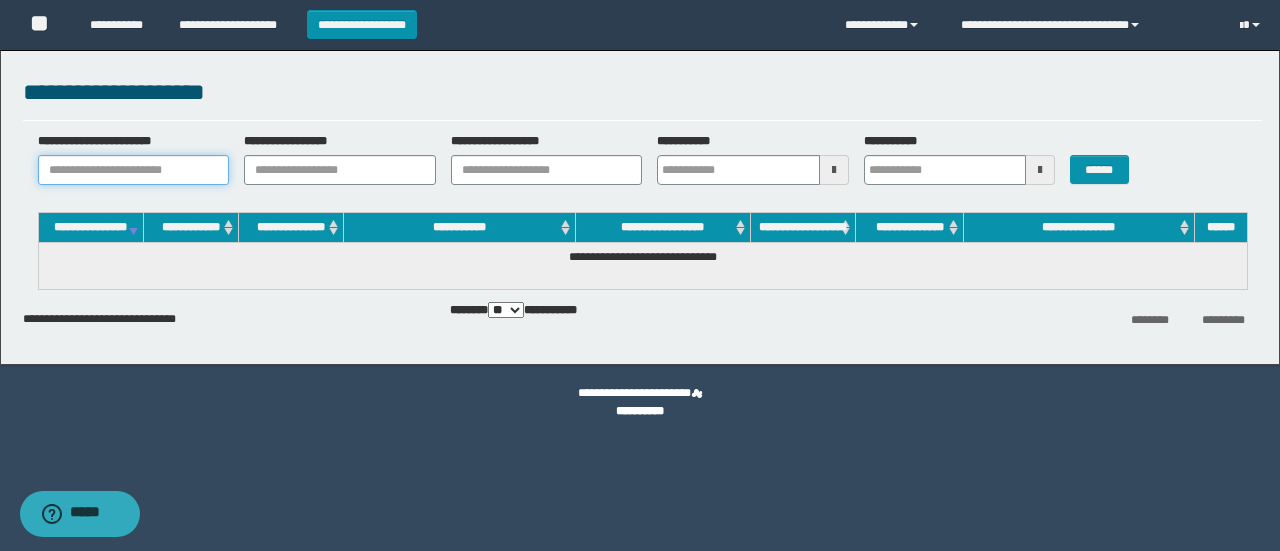 paste on "**********" 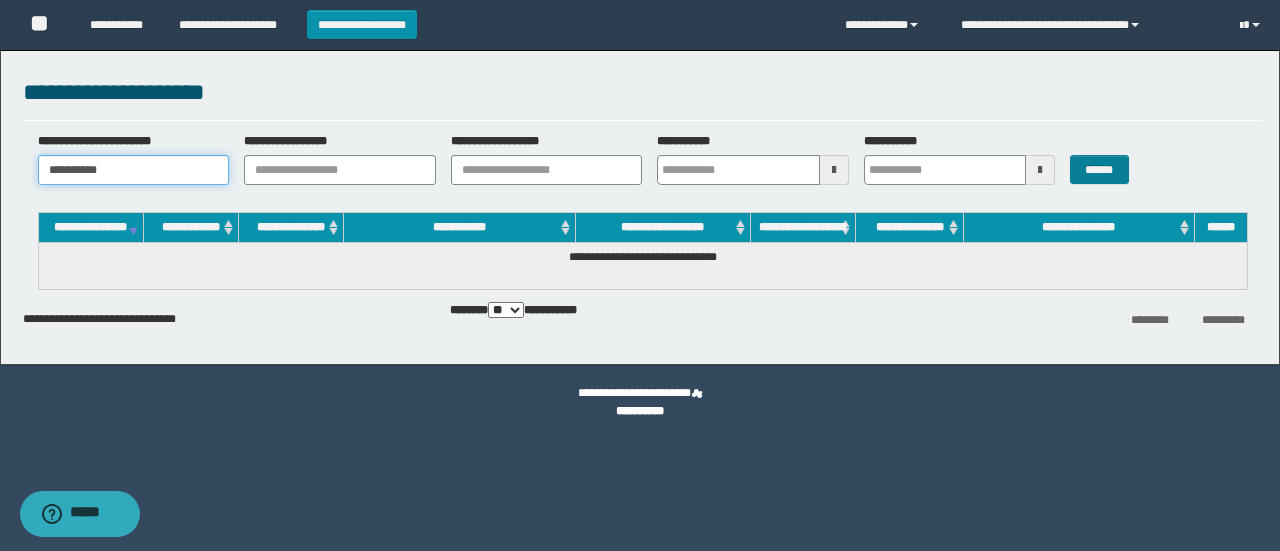 type on "**********" 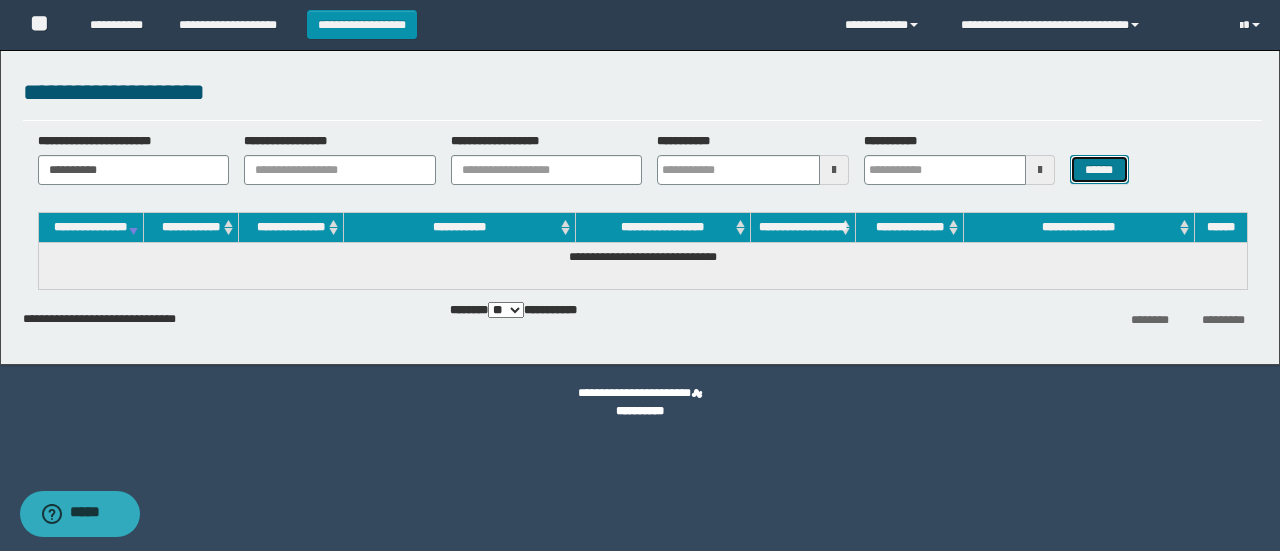 click on "******" at bounding box center (1099, 169) 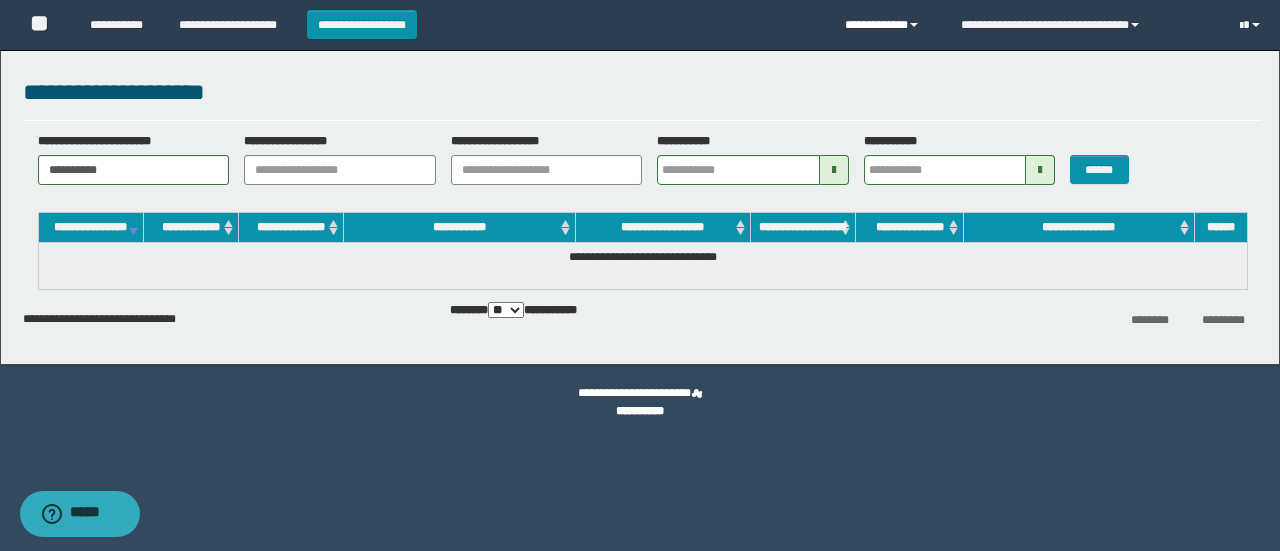 click on "**********" at bounding box center (887, 25) 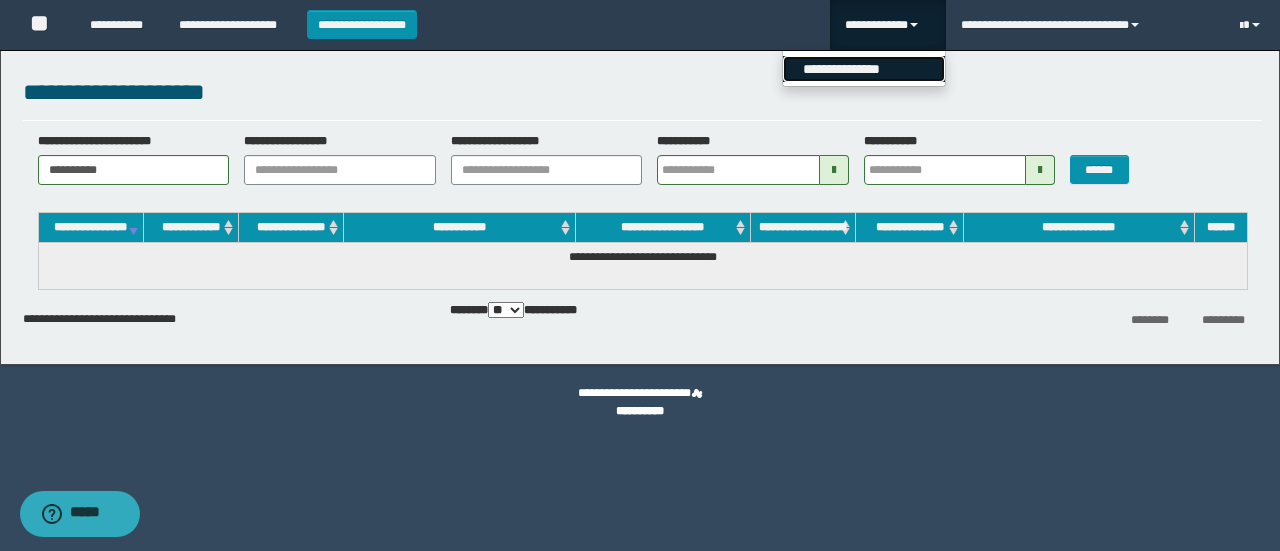 click on "**********" at bounding box center (864, 69) 